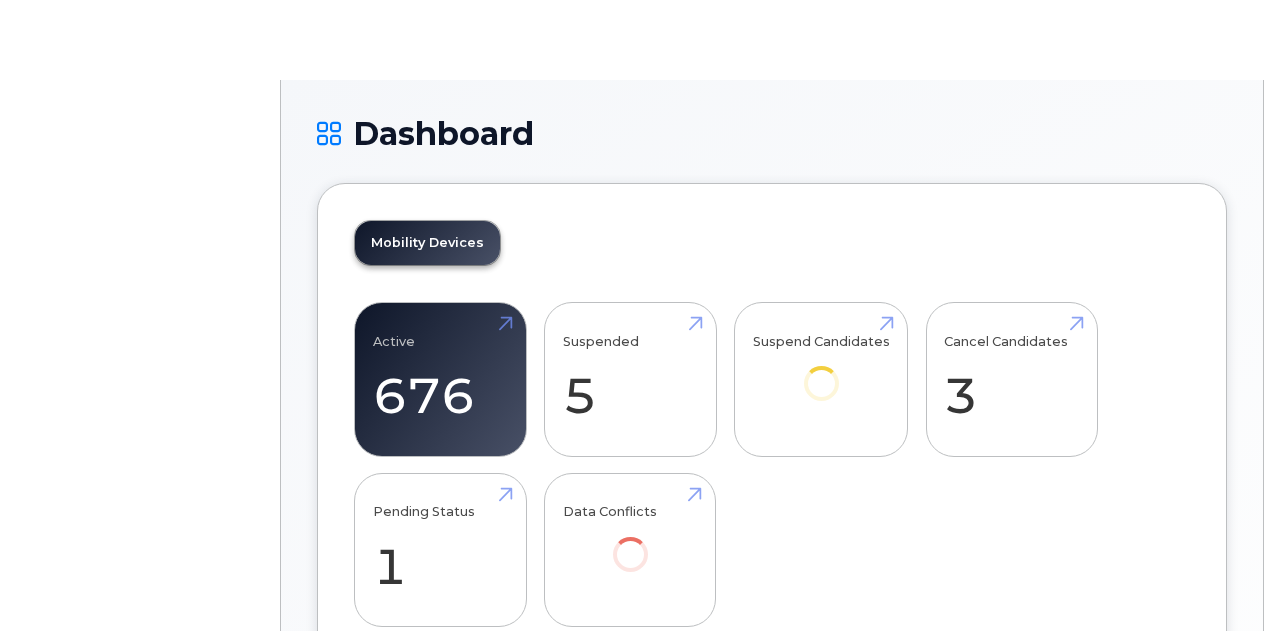 scroll, scrollTop: 0, scrollLeft: 0, axis: both 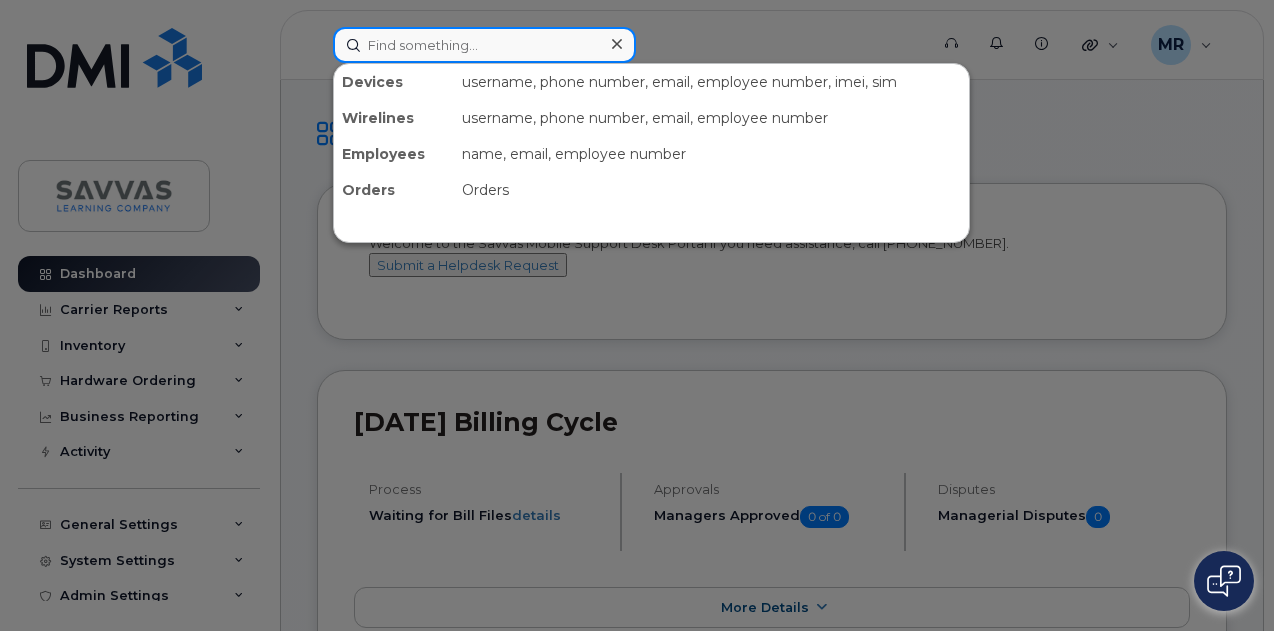 click at bounding box center [484, 45] 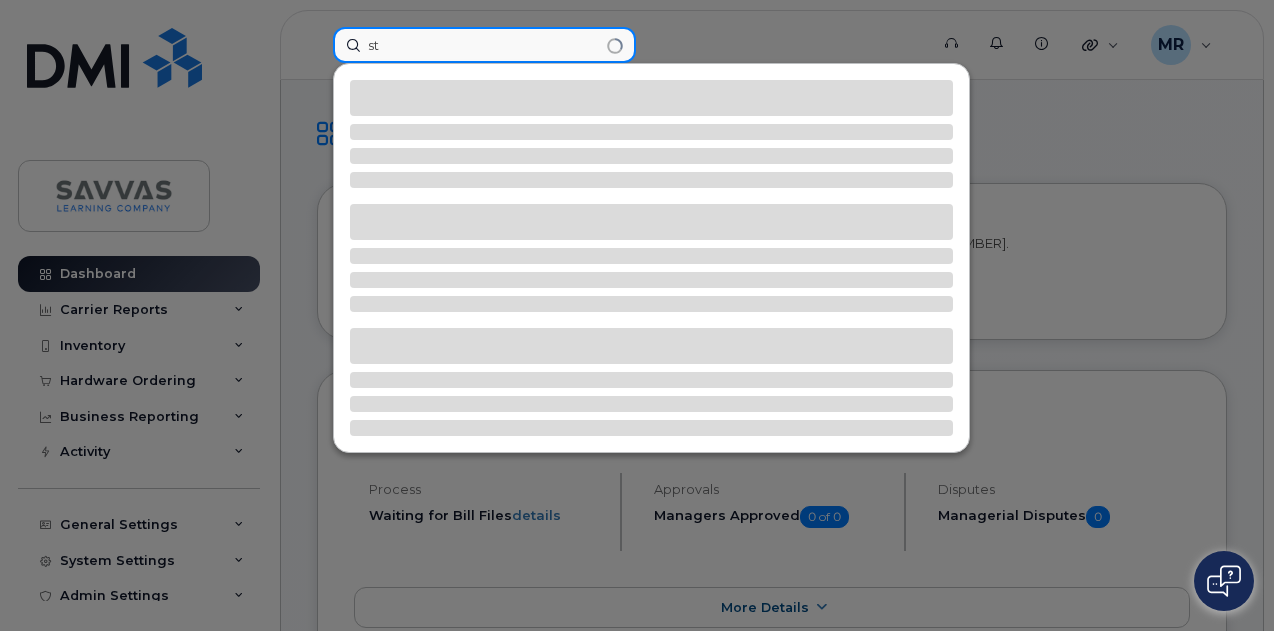 type on "s" 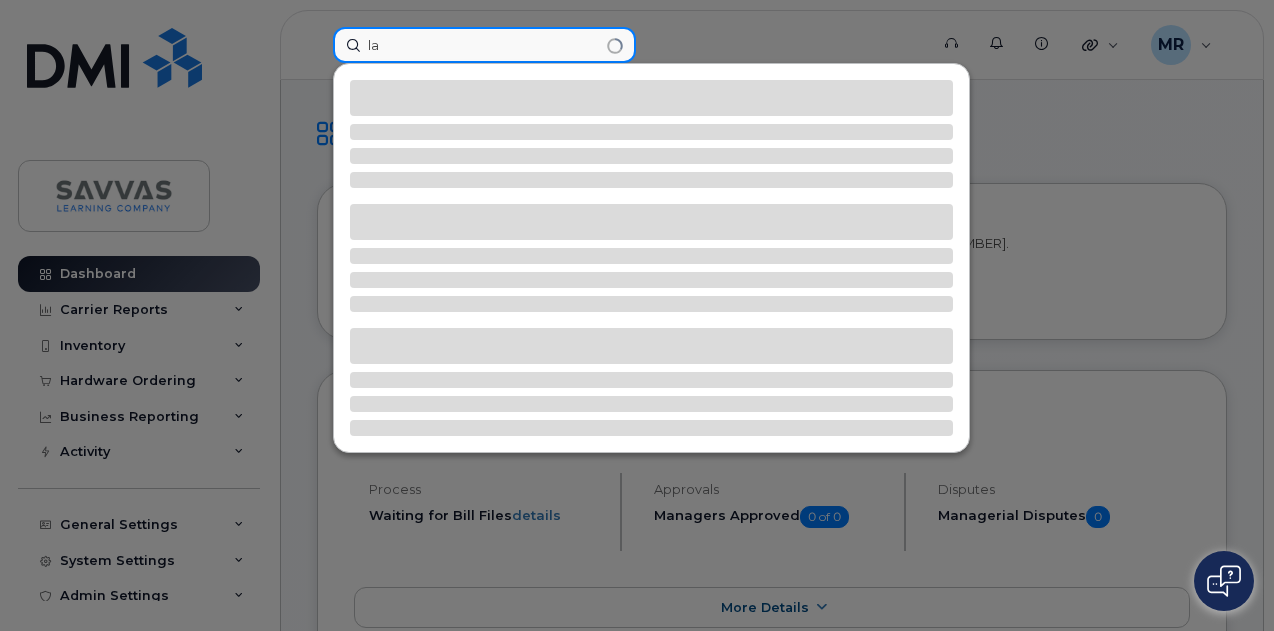 type on "l" 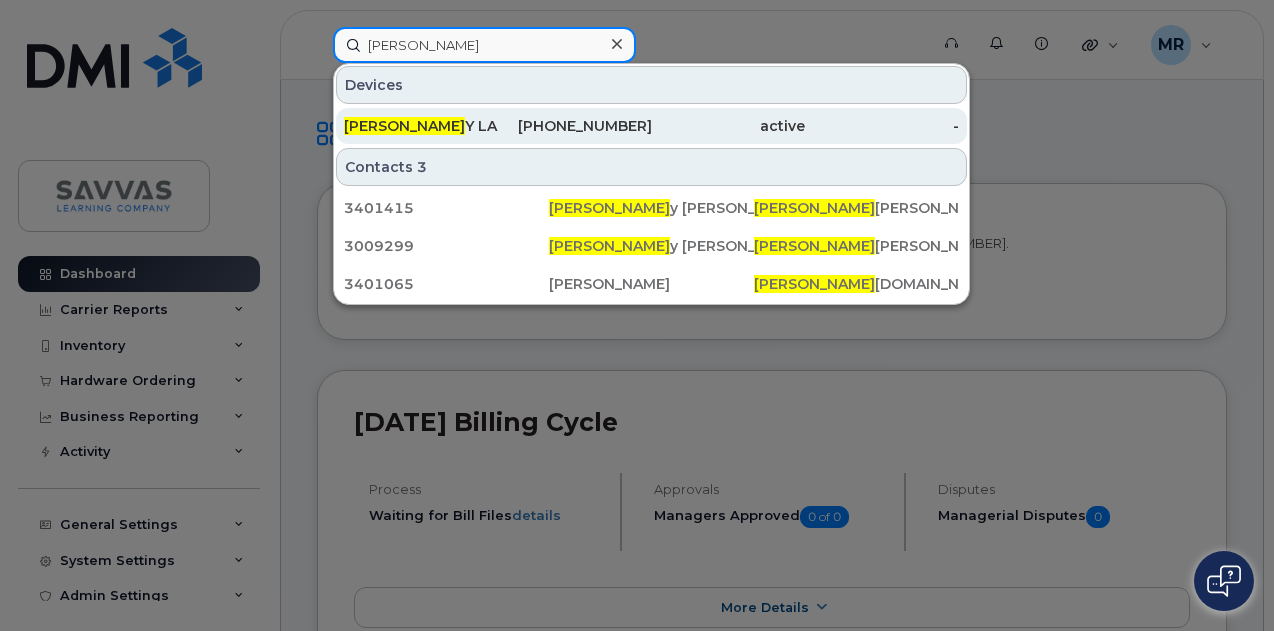 type on "shirle" 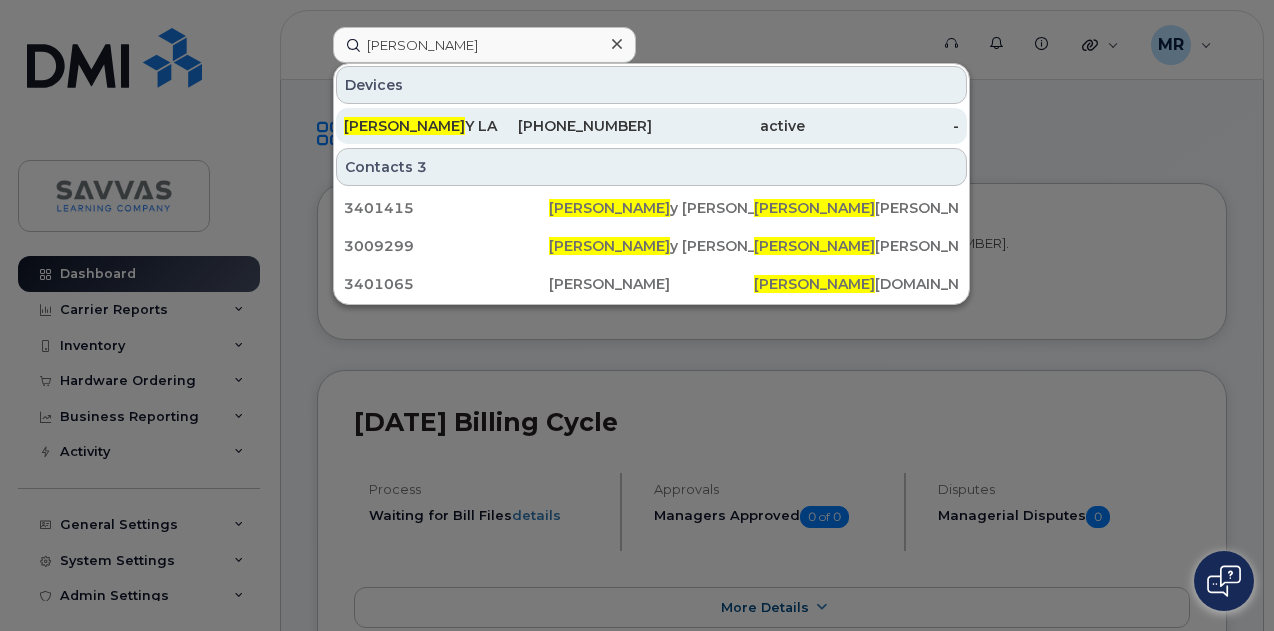 click on "972-837-5164" at bounding box center (575, 126) 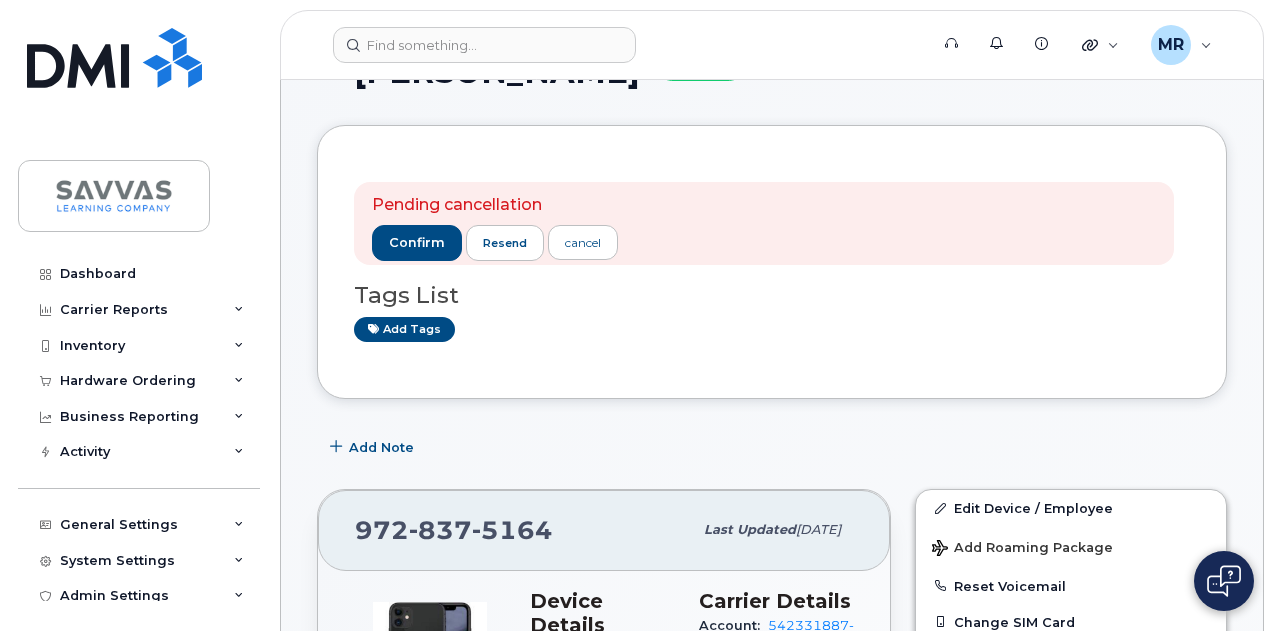 scroll, scrollTop: 0, scrollLeft: 0, axis: both 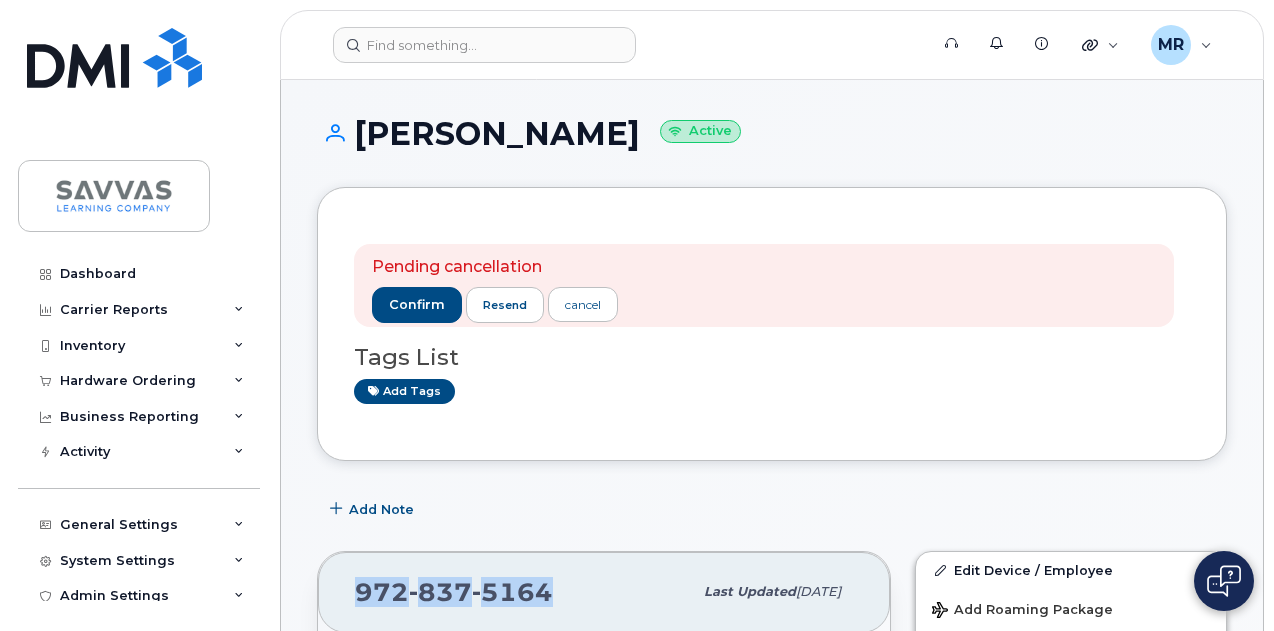 drag, startPoint x: 543, startPoint y: 591, endPoint x: 346, endPoint y: 592, distance: 197.00253 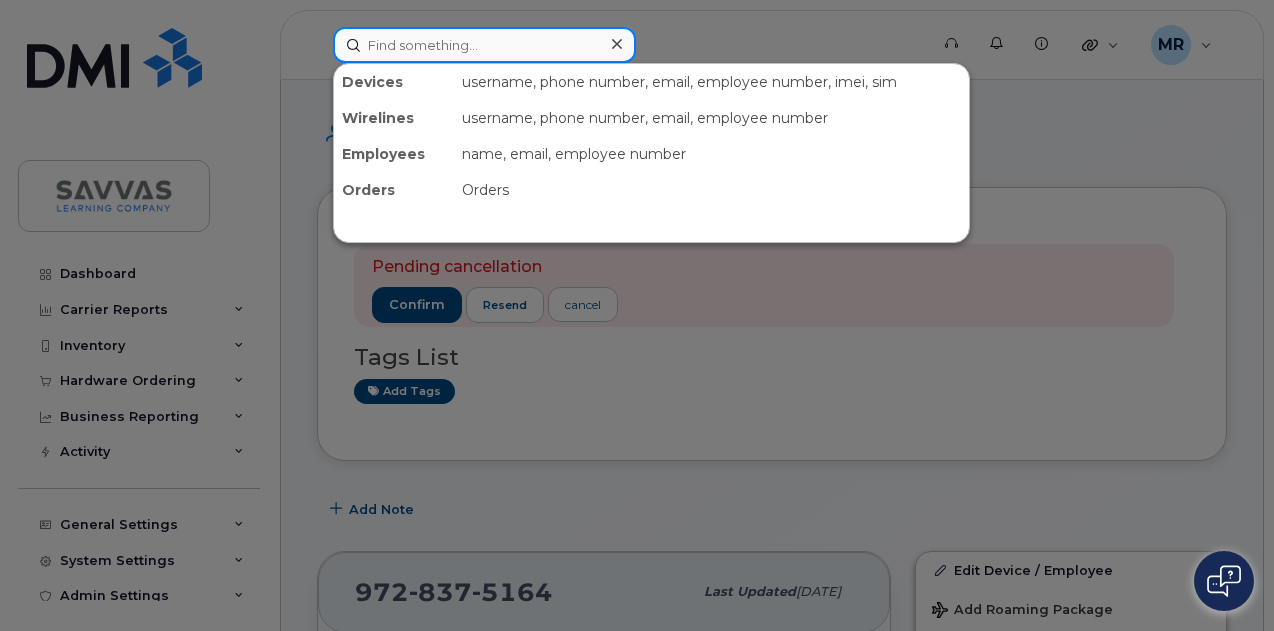 click at bounding box center (484, 45) 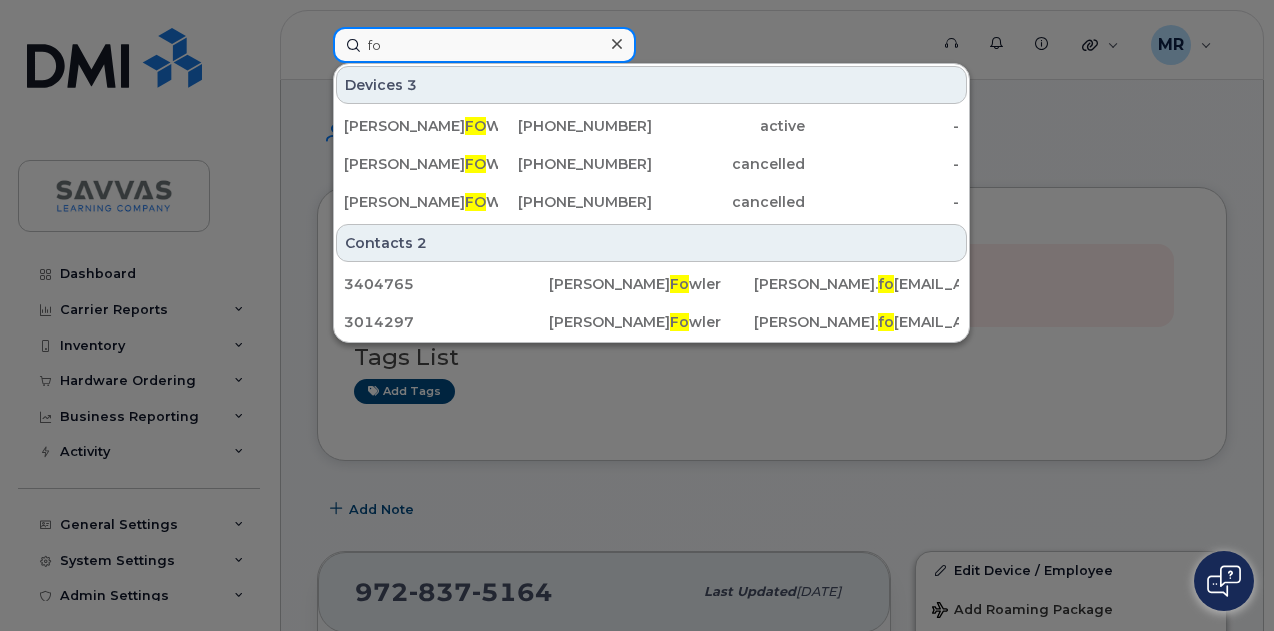 type on "f" 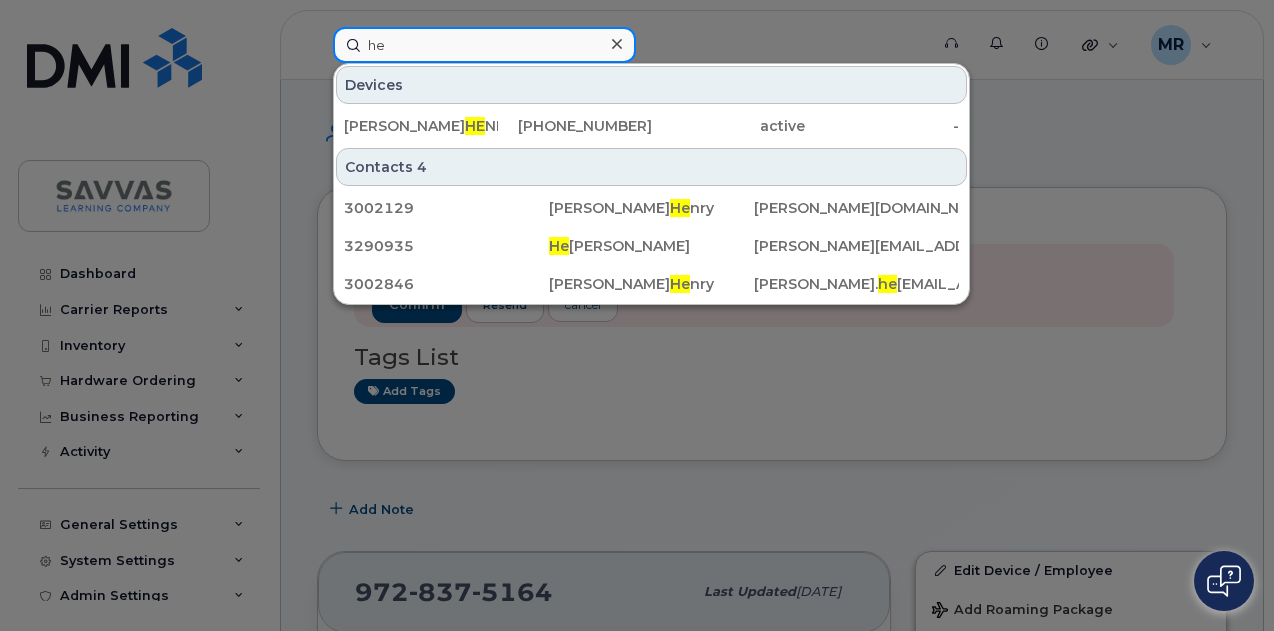 type on "h" 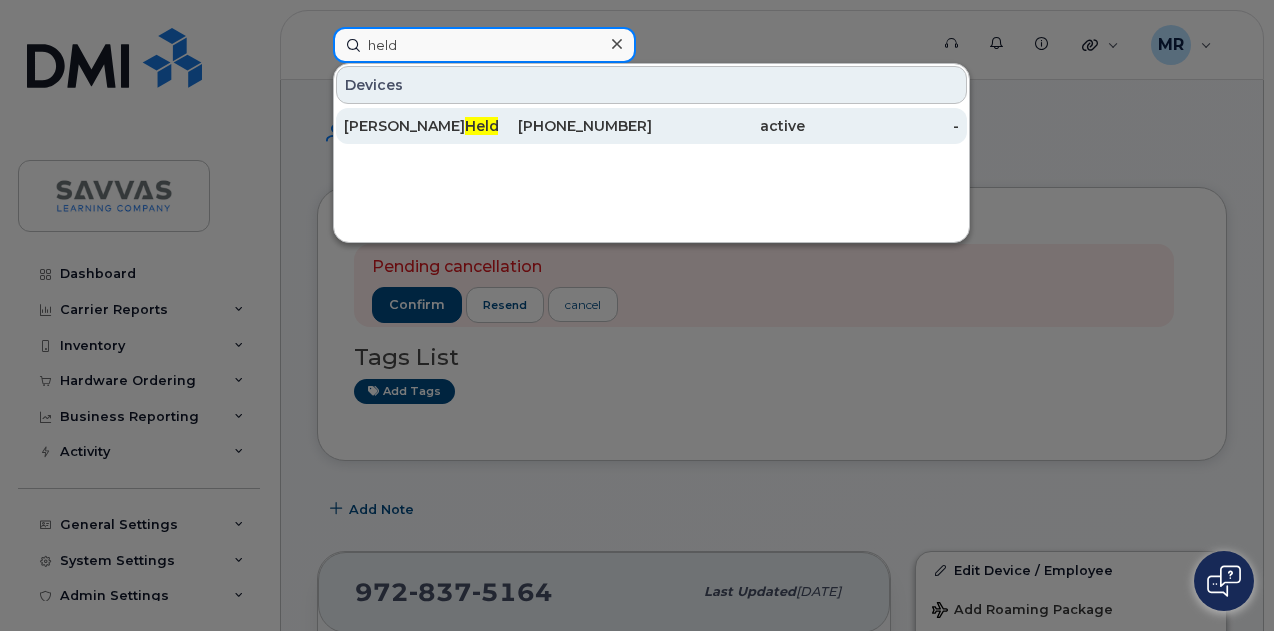 type on "held" 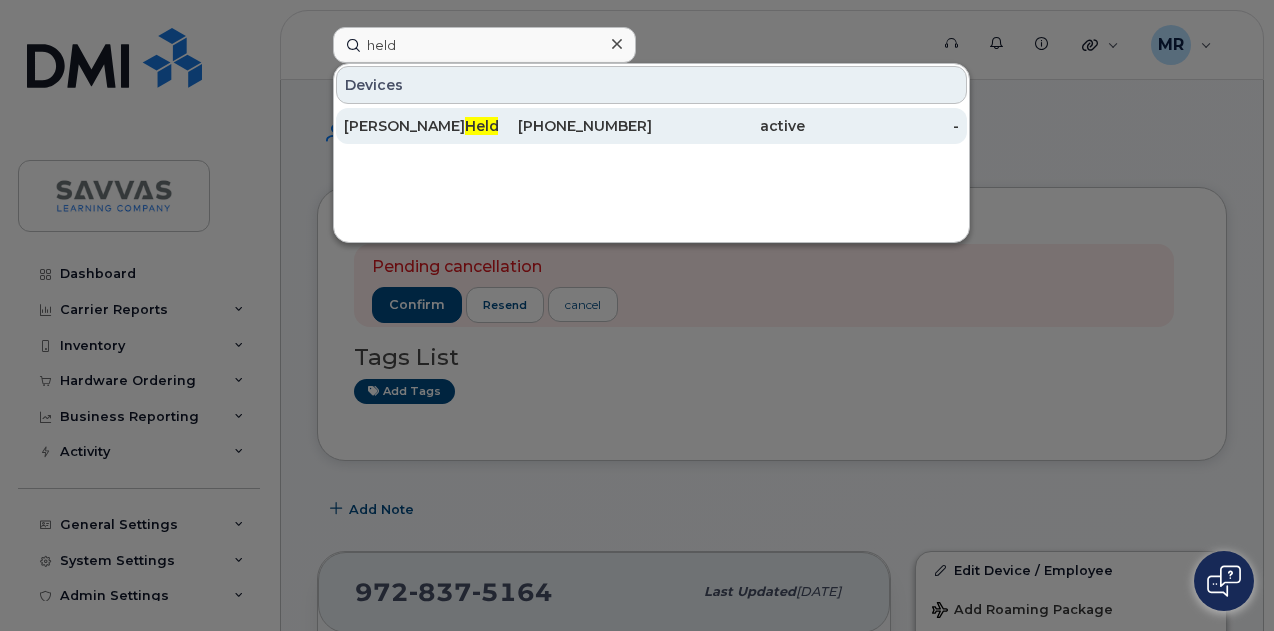 click on "763-349-5308" at bounding box center (575, 126) 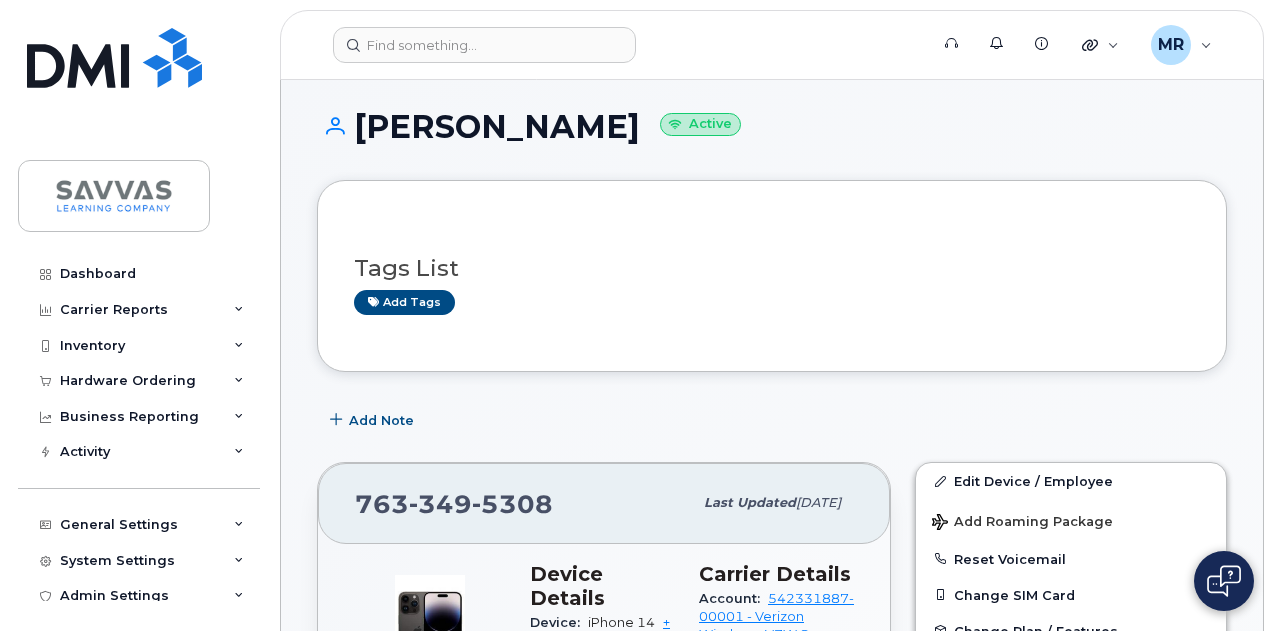 scroll, scrollTop: 0, scrollLeft: 0, axis: both 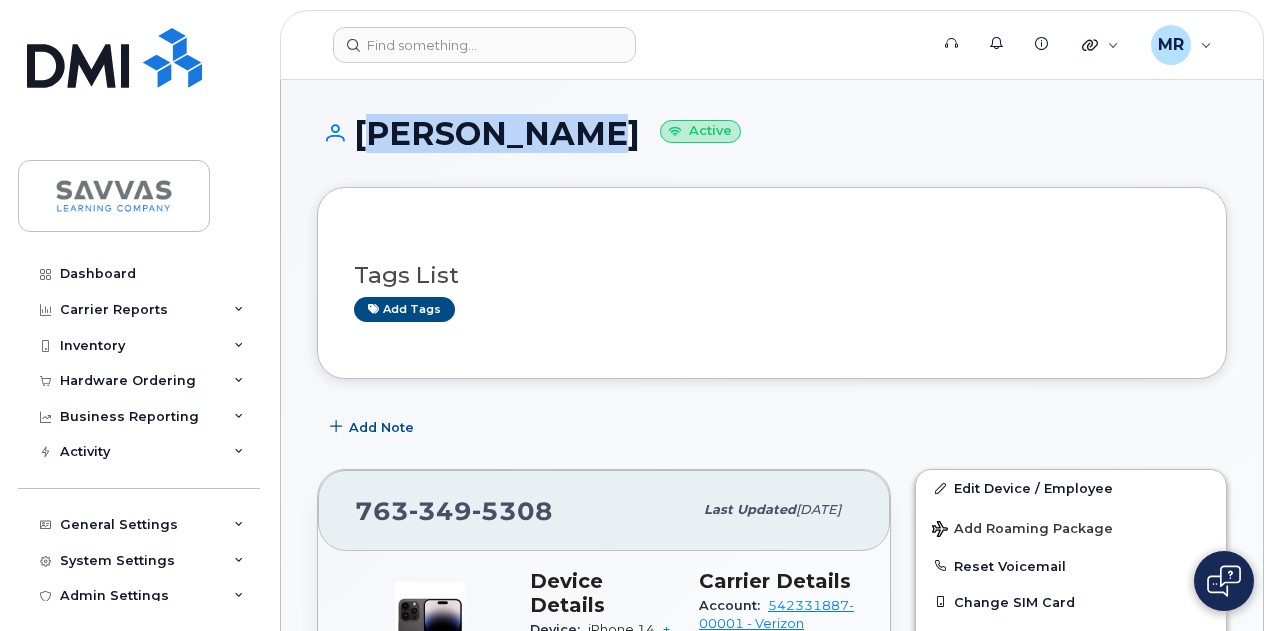 drag, startPoint x: 552, startPoint y: 133, endPoint x: 366, endPoint y: 120, distance: 186.45375 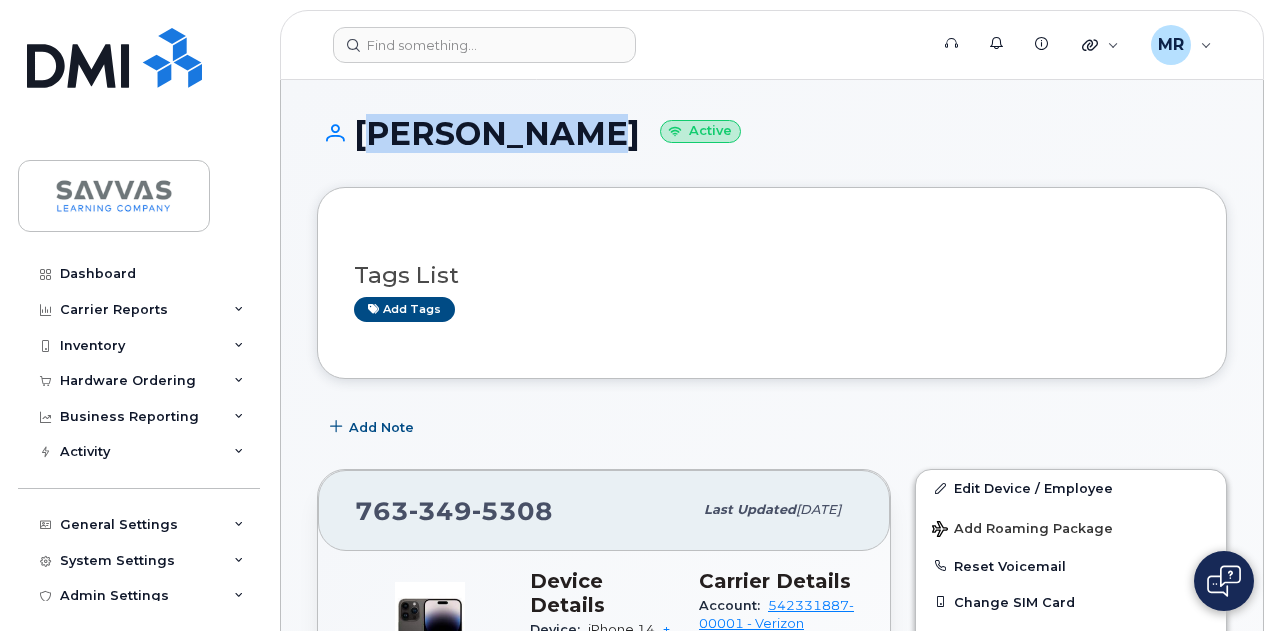 copy on "[PERSON_NAME]" 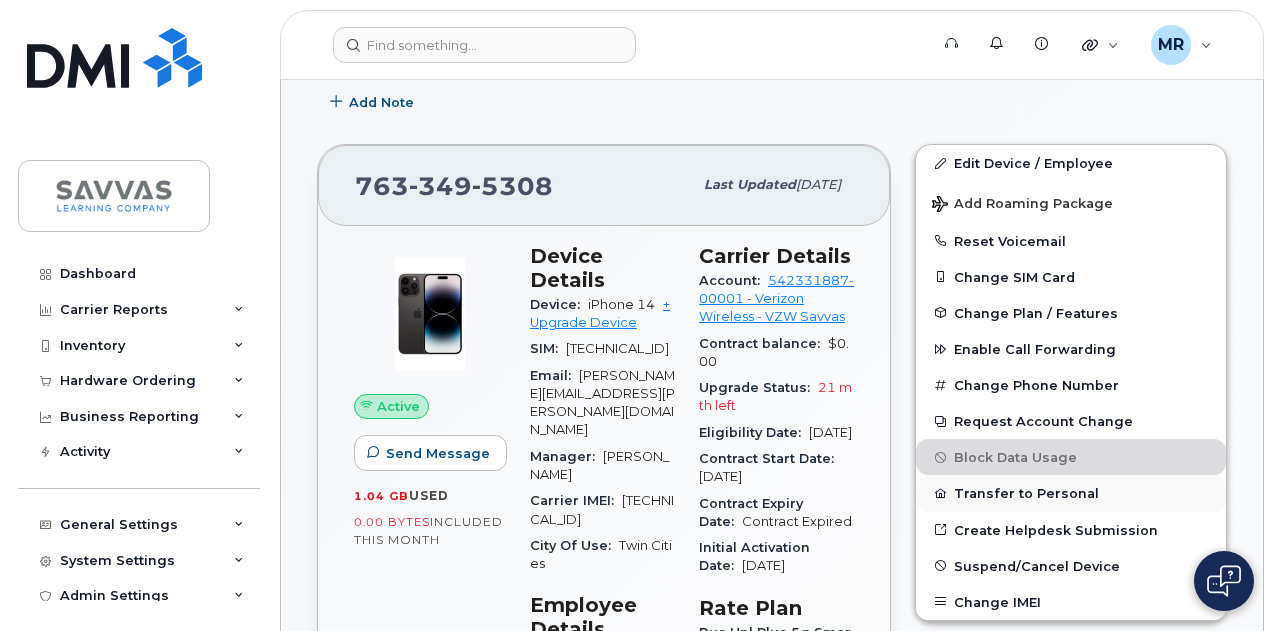 scroll, scrollTop: 400, scrollLeft: 0, axis: vertical 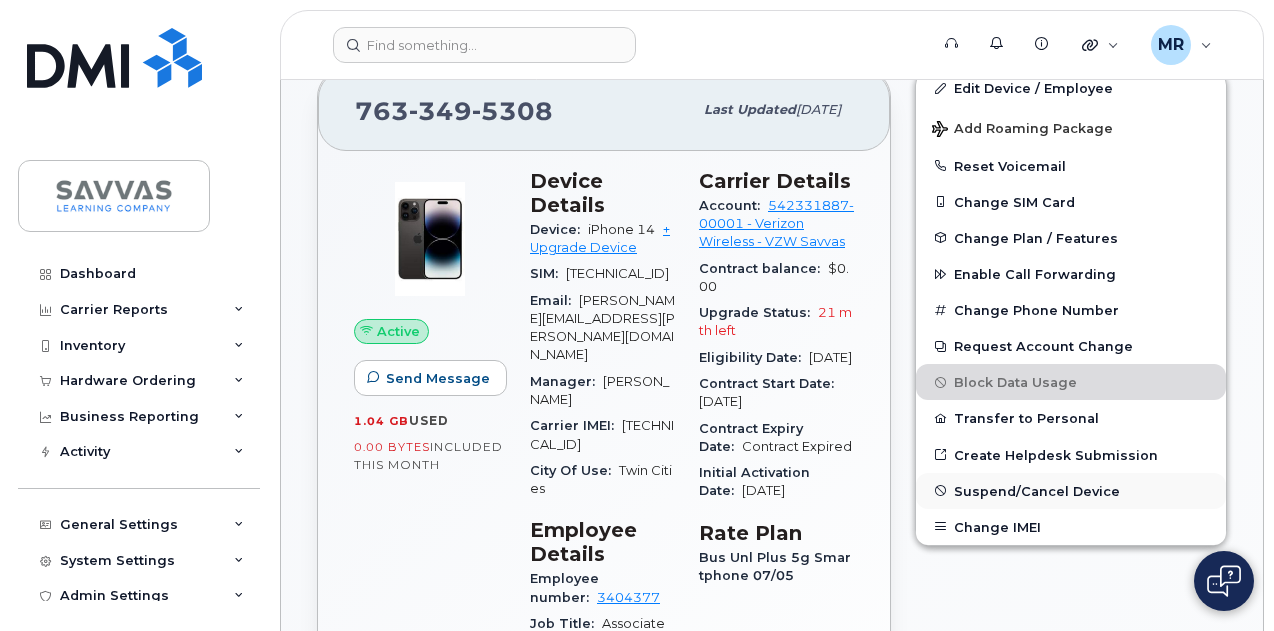 click on "Suspend/Cancel Device" at bounding box center (1071, 491) 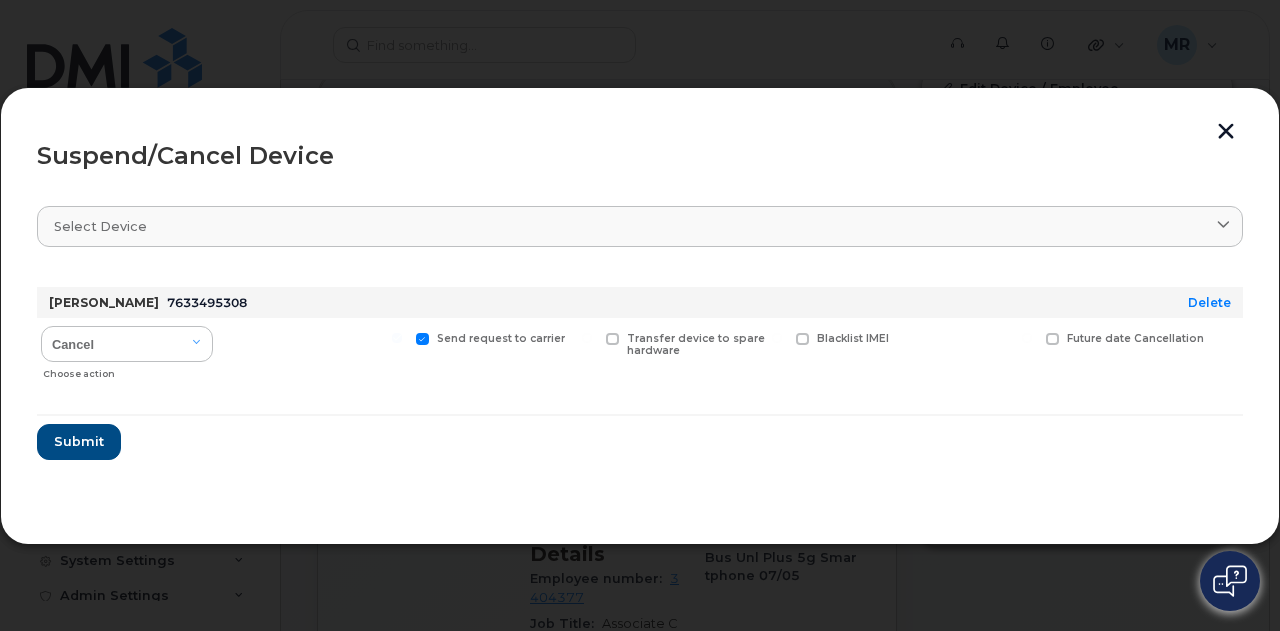 click at bounding box center [1226, 133] 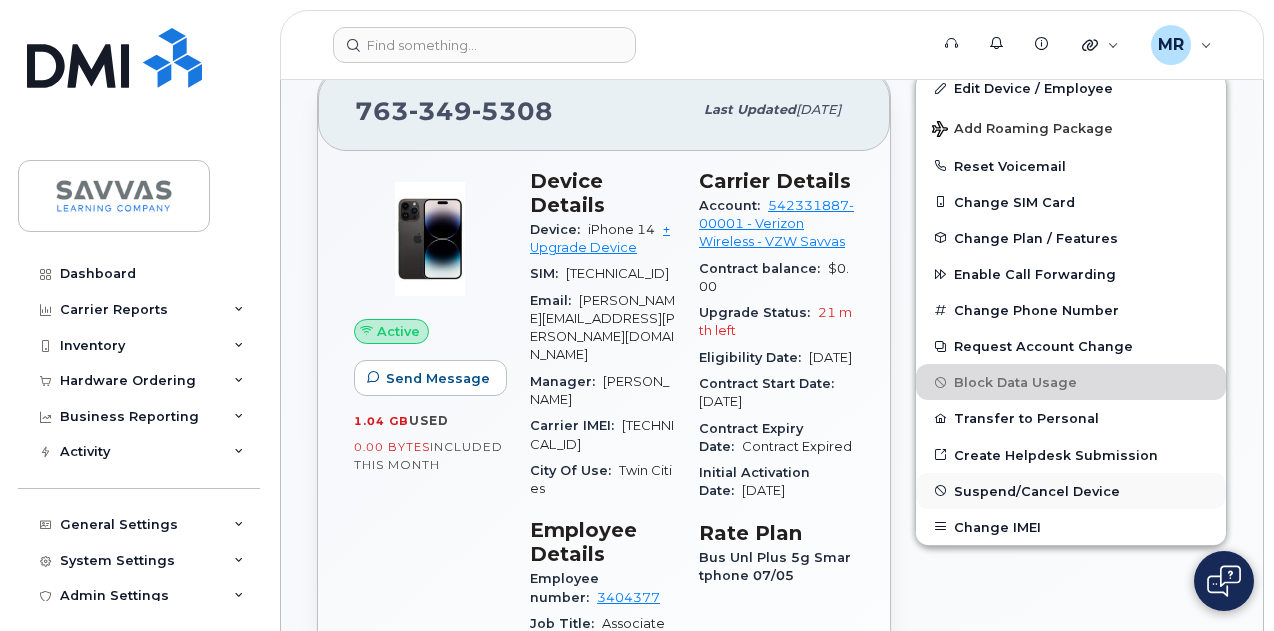click on "Suspend/Cancel Device" at bounding box center [1037, 490] 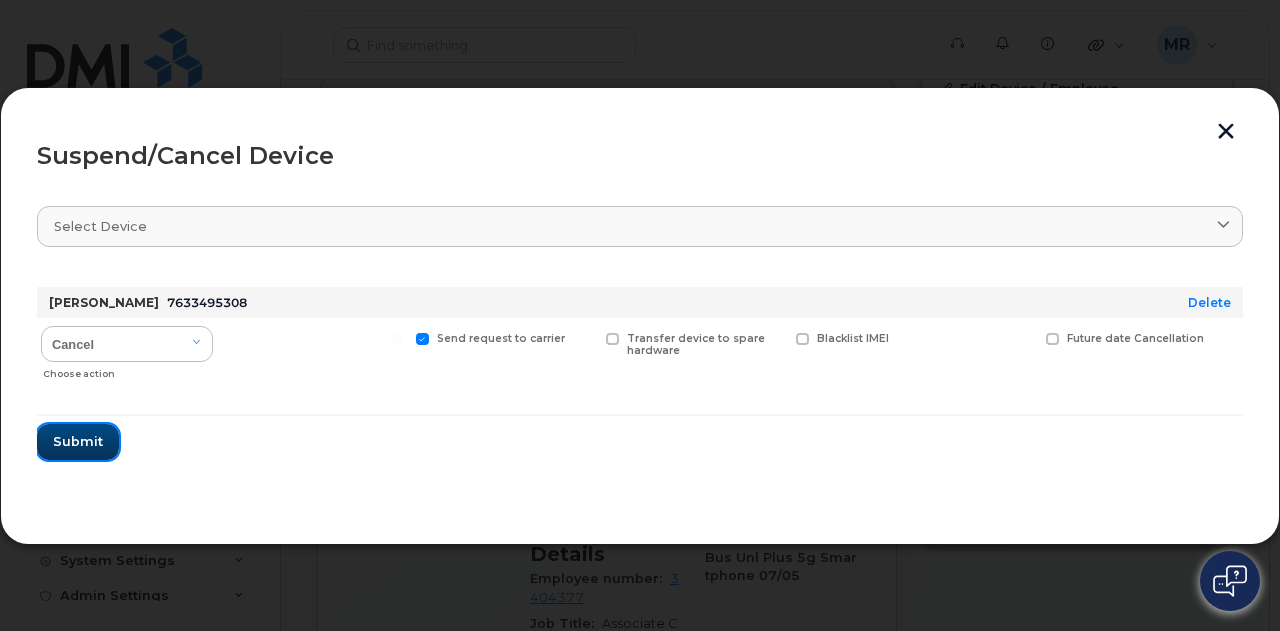 click on "Submit" at bounding box center (78, 441) 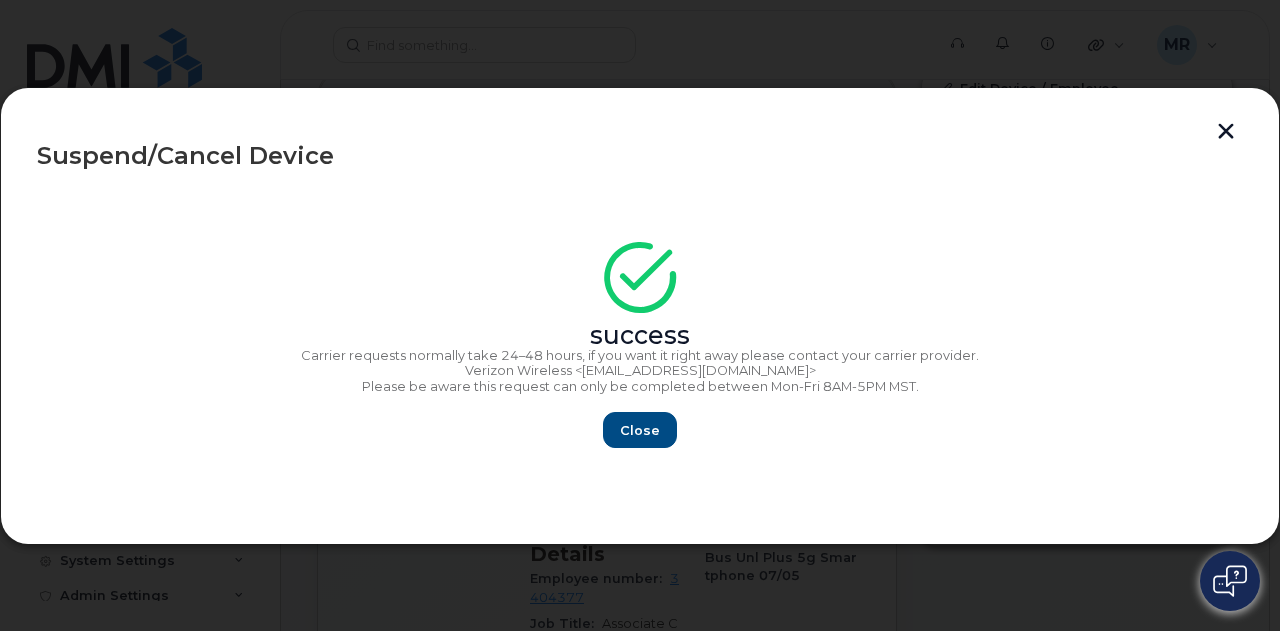 drag, startPoint x: 1236, startPoint y: 137, endPoint x: 1215, endPoint y: 145, distance: 22.472204 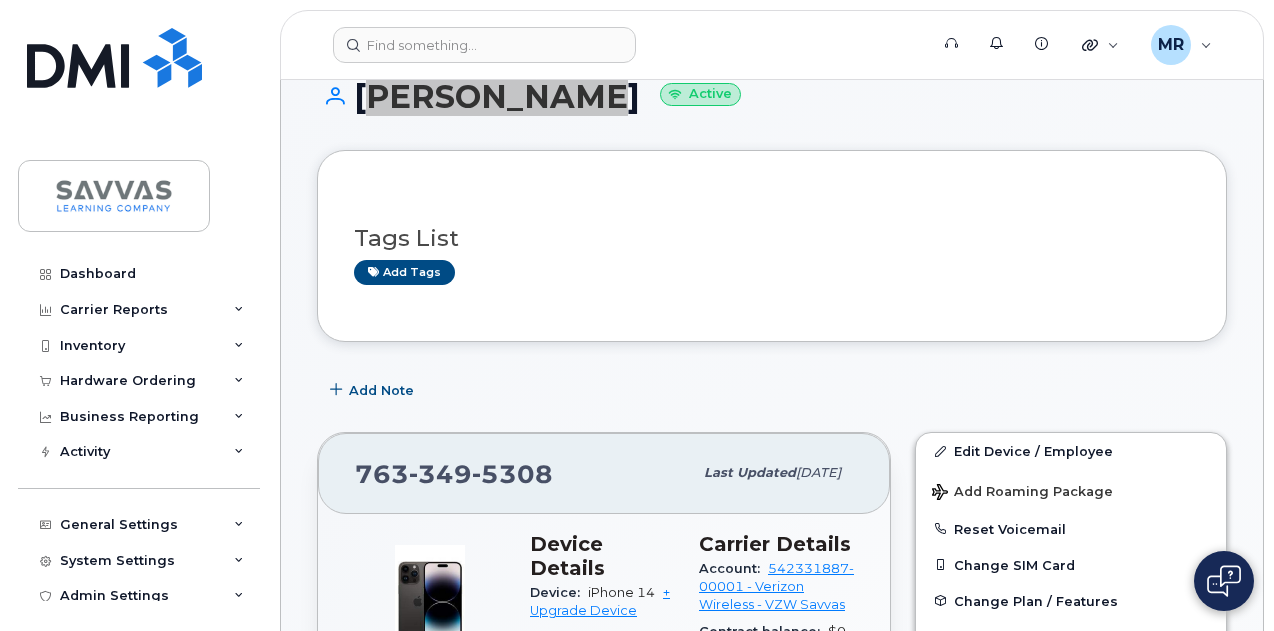 scroll, scrollTop: 0, scrollLeft: 0, axis: both 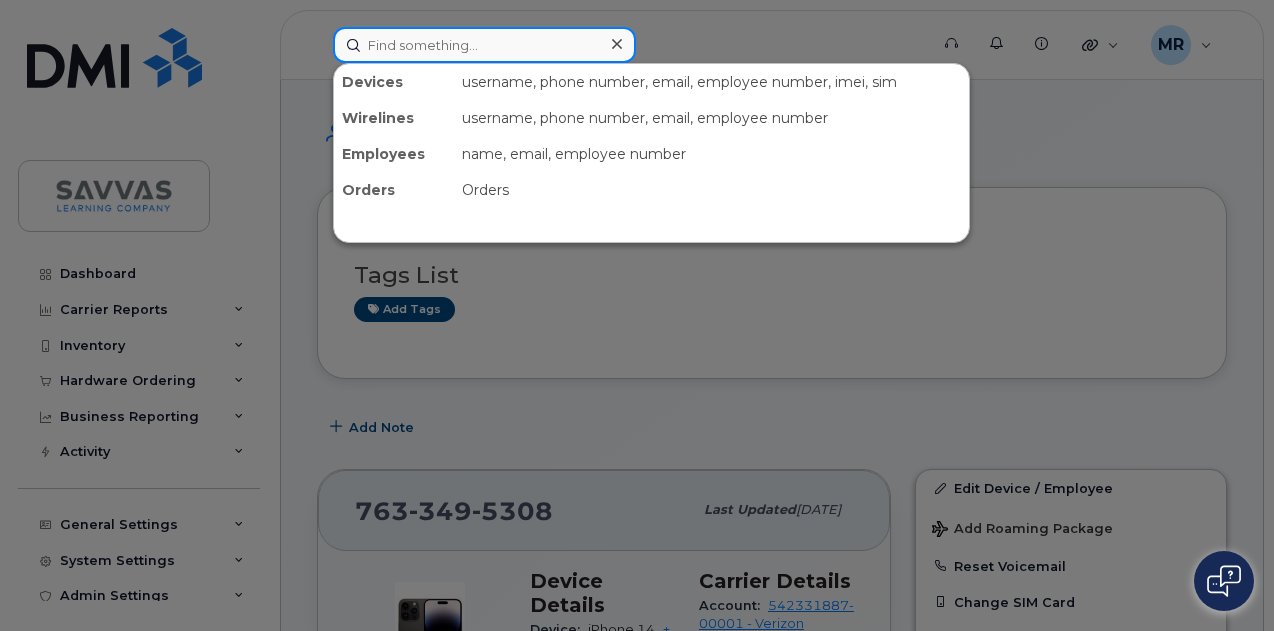 click at bounding box center (484, 45) 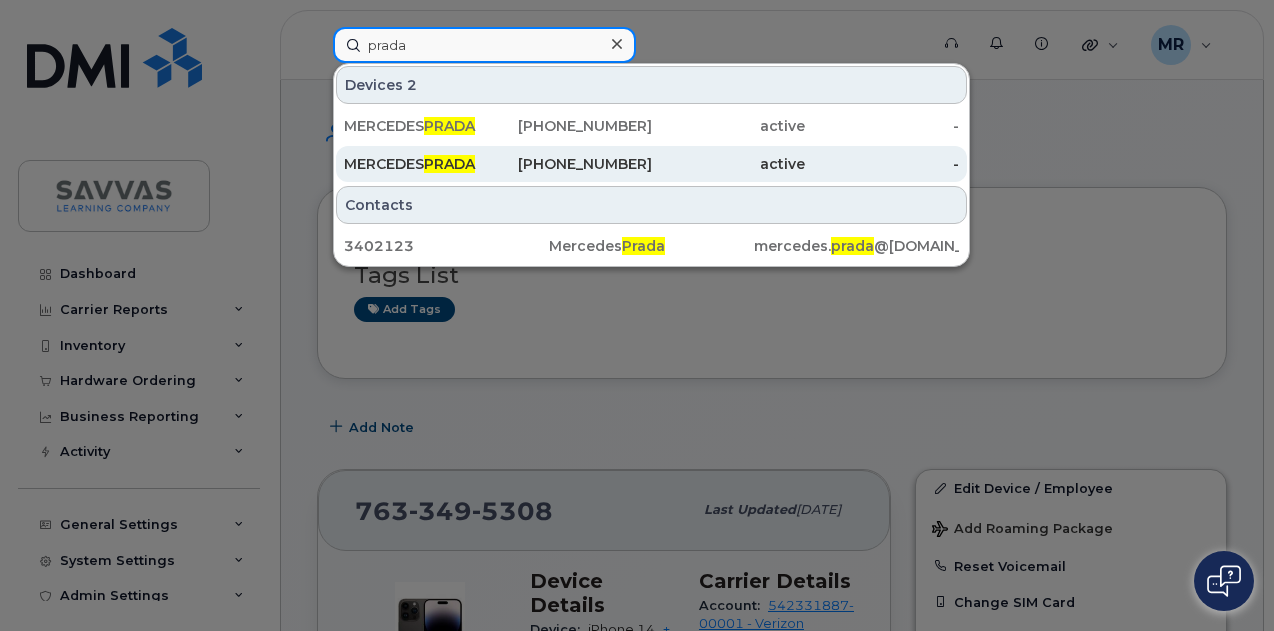 type on "prada" 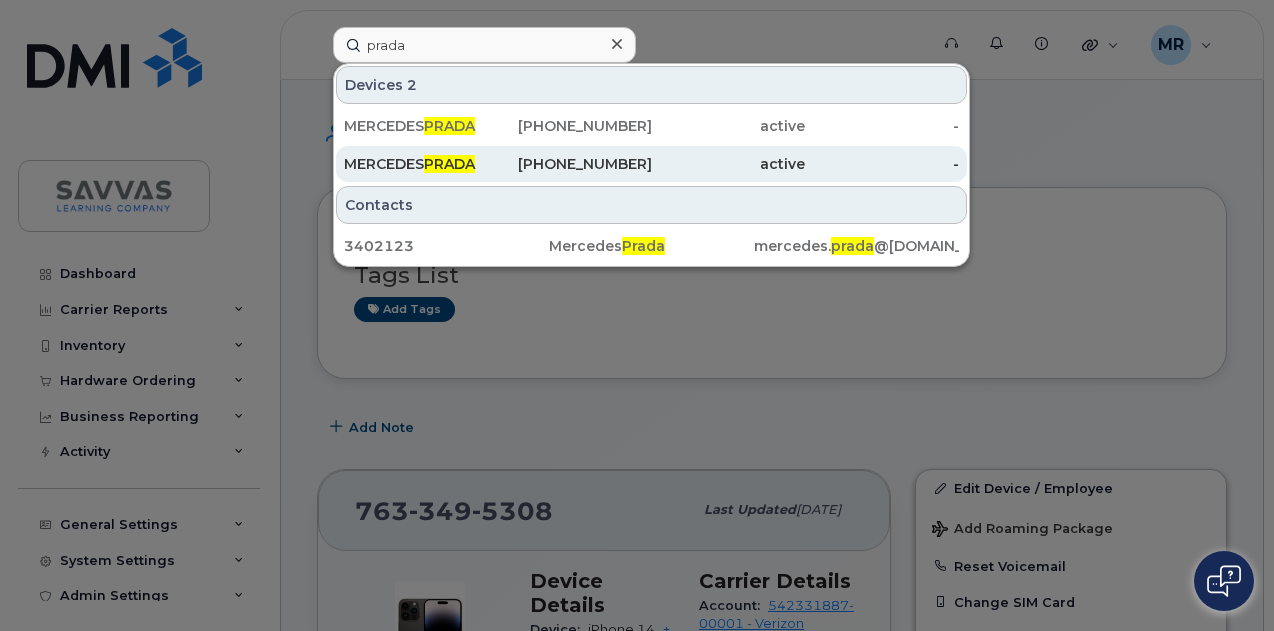 click on "active" 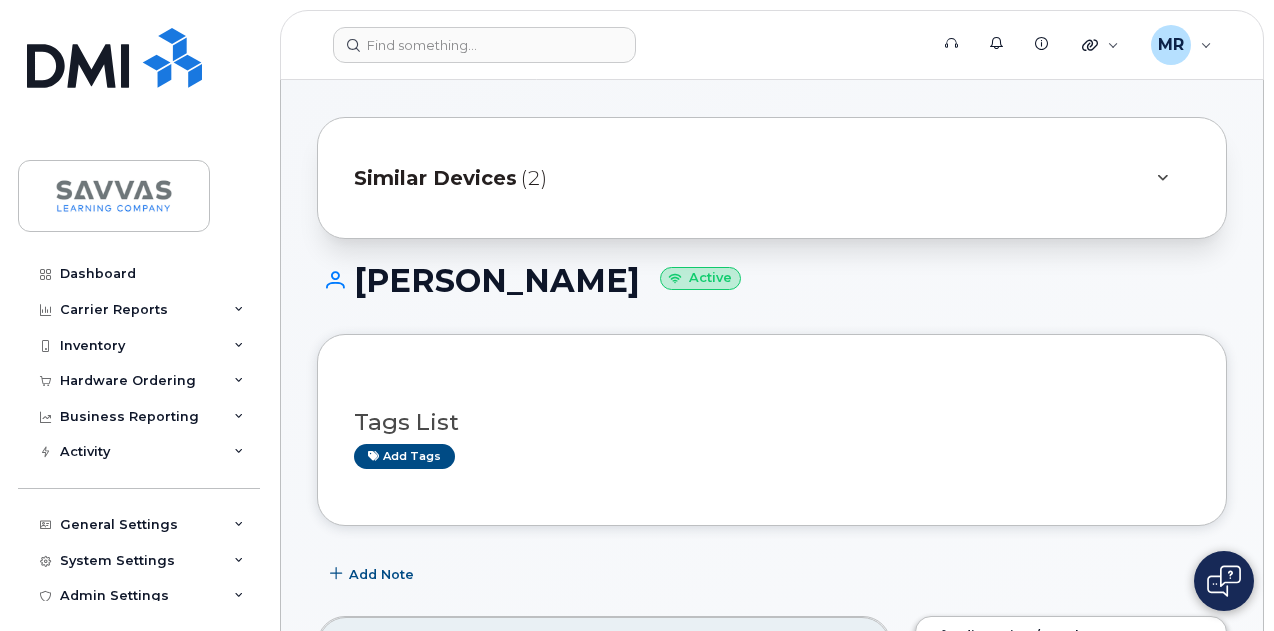 scroll, scrollTop: 0, scrollLeft: 0, axis: both 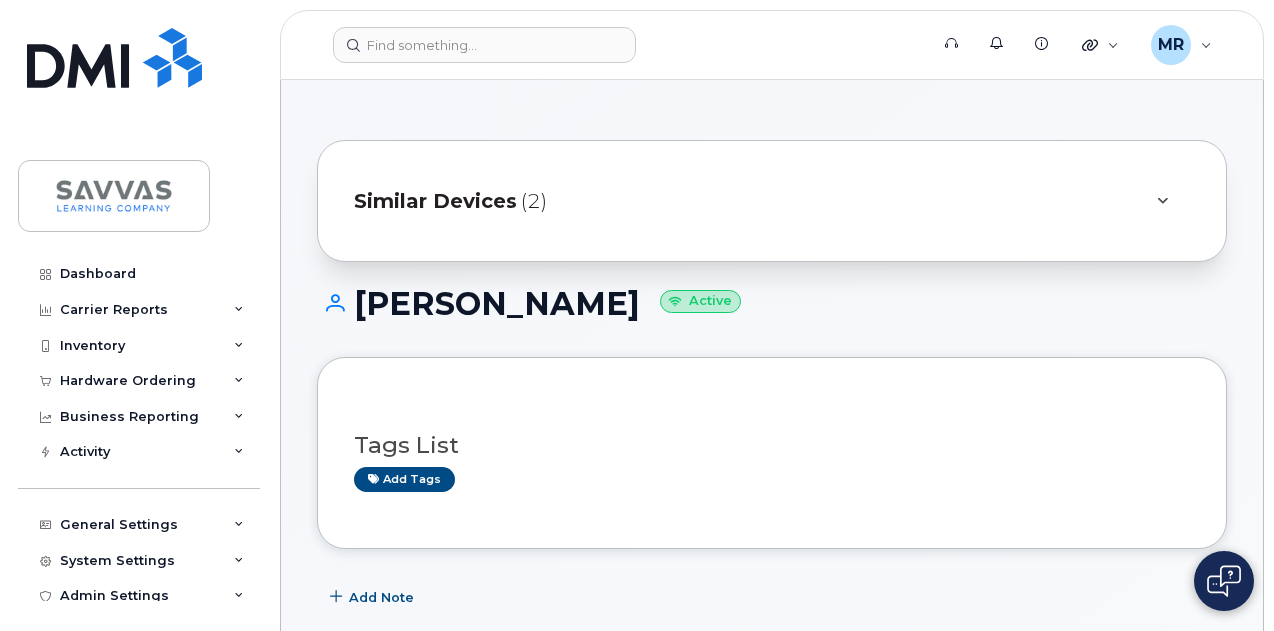 click on "(2)" at bounding box center [534, 201] 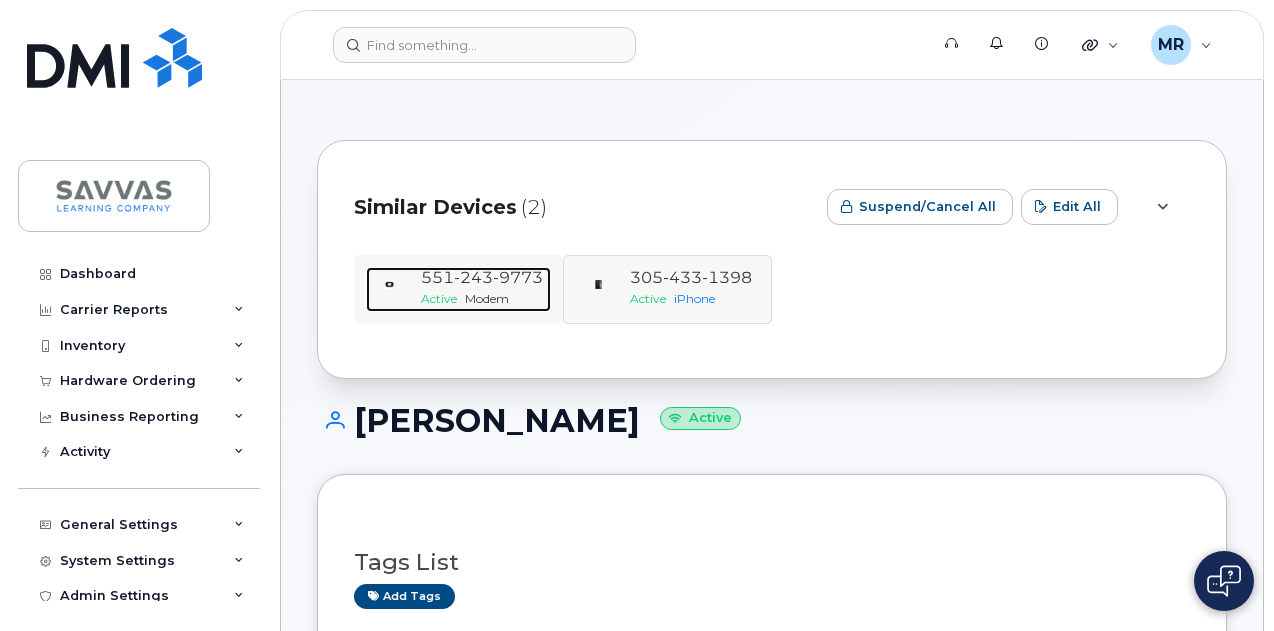 click on "Active" at bounding box center (439, 298) 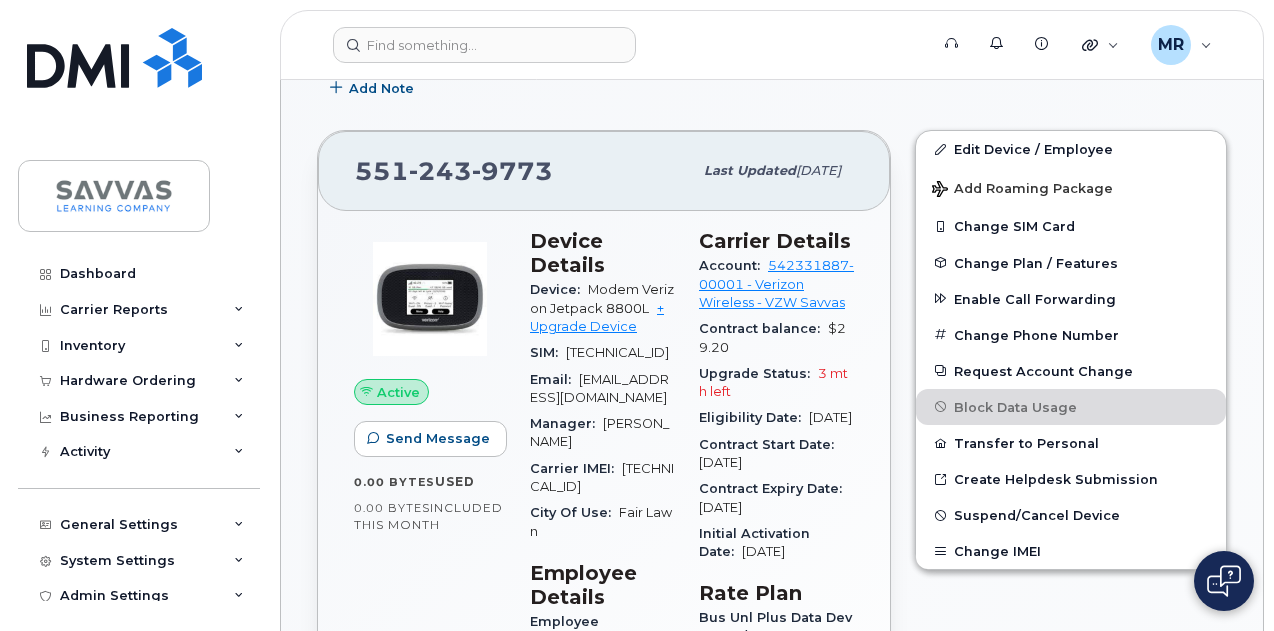 scroll, scrollTop: 700, scrollLeft: 0, axis: vertical 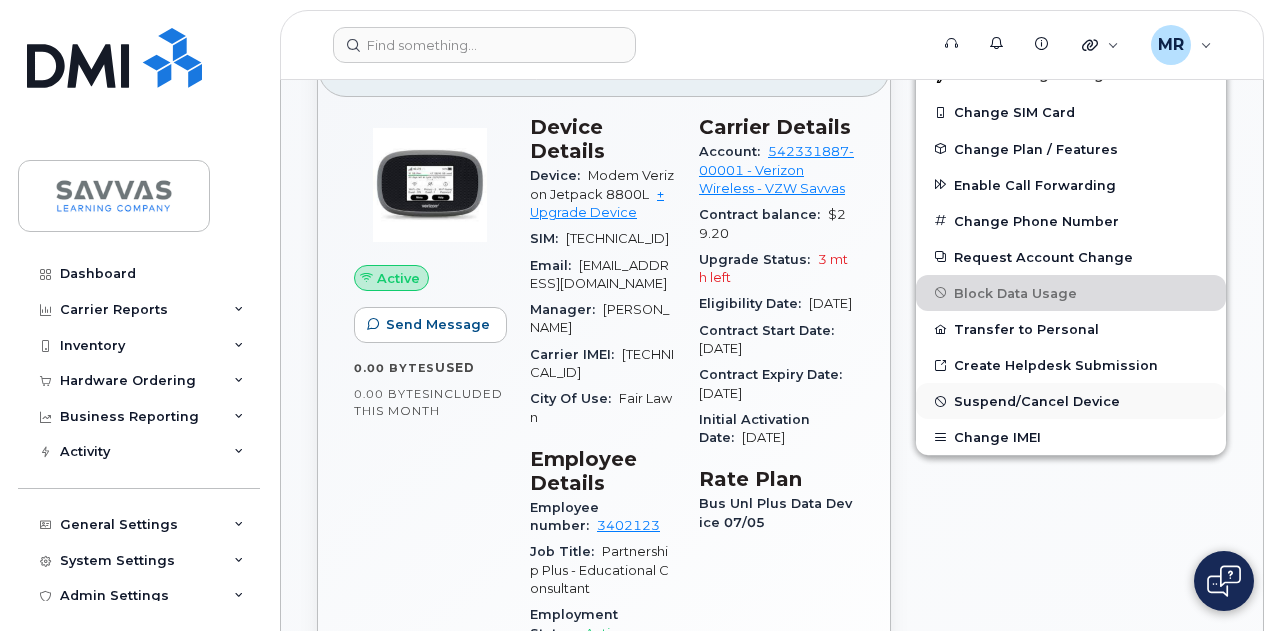 click on "Suspend/Cancel Device" at bounding box center (1037, 401) 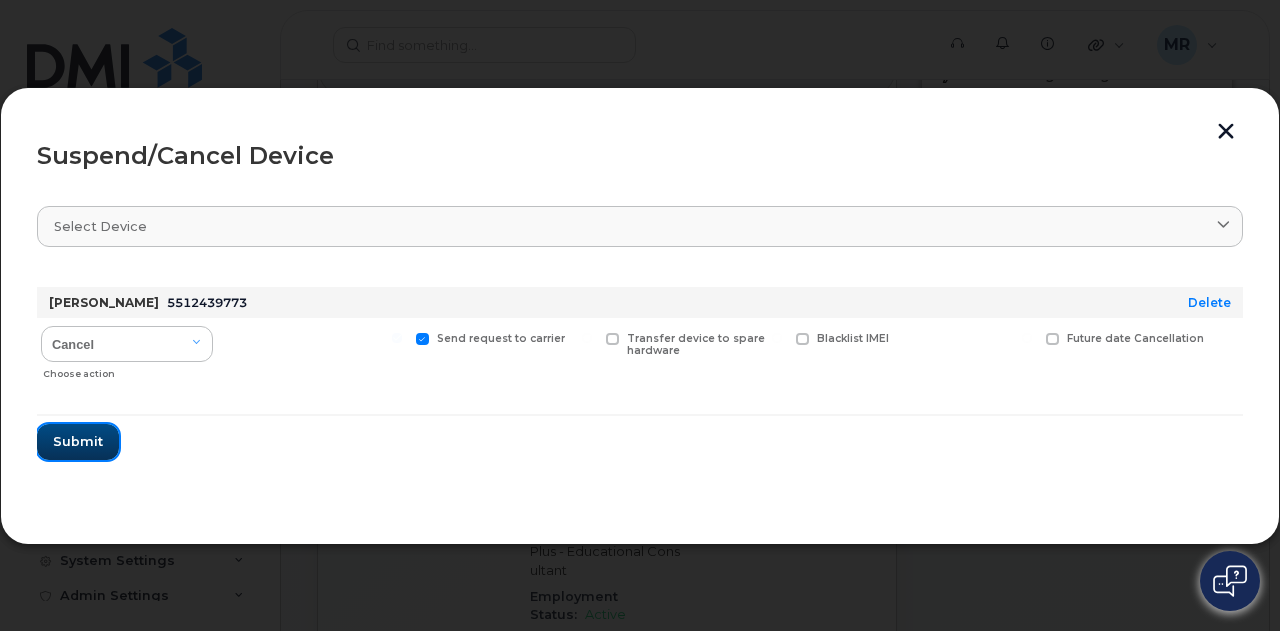 click on "Submit" at bounding box center (78, 441) 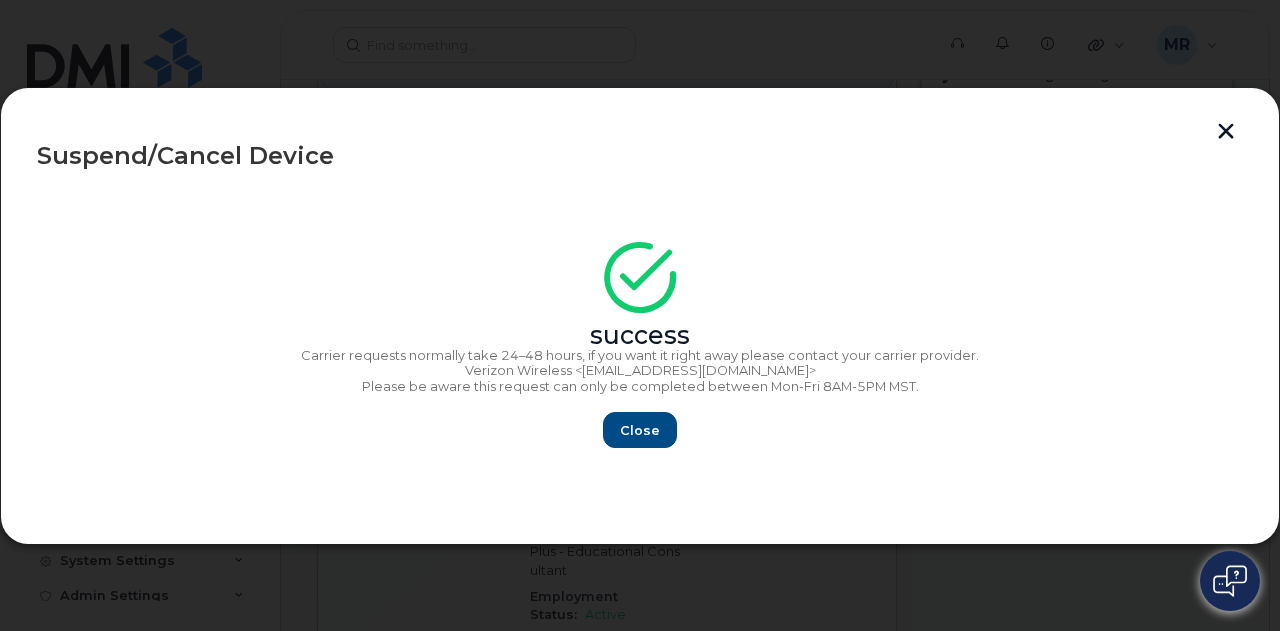 click on "success Carrier requests normally take 24–48 hours, if you want it right away please contact your carrier provider. Verizon Wireless <mObilitysupport@dminc.com> Please be aware this request can only be completed between Mon-Fri 8AM-5PM MST. Close" at bounding box center [640, 351] 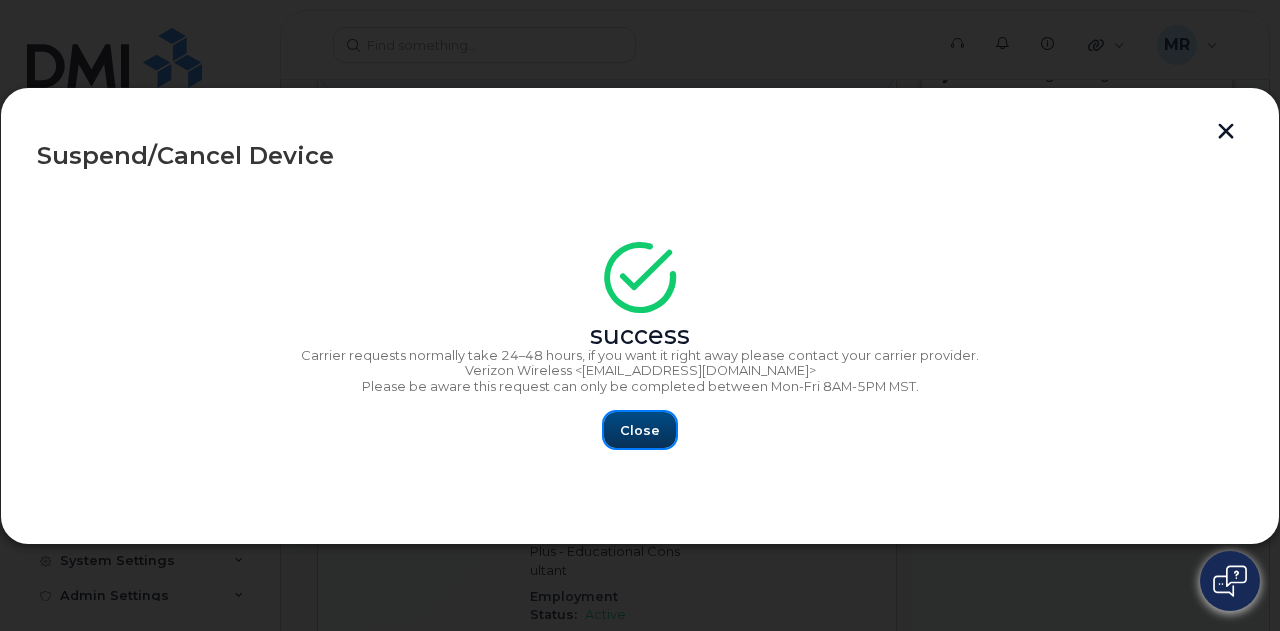 click on "Close" at bounding box center [640, 430] 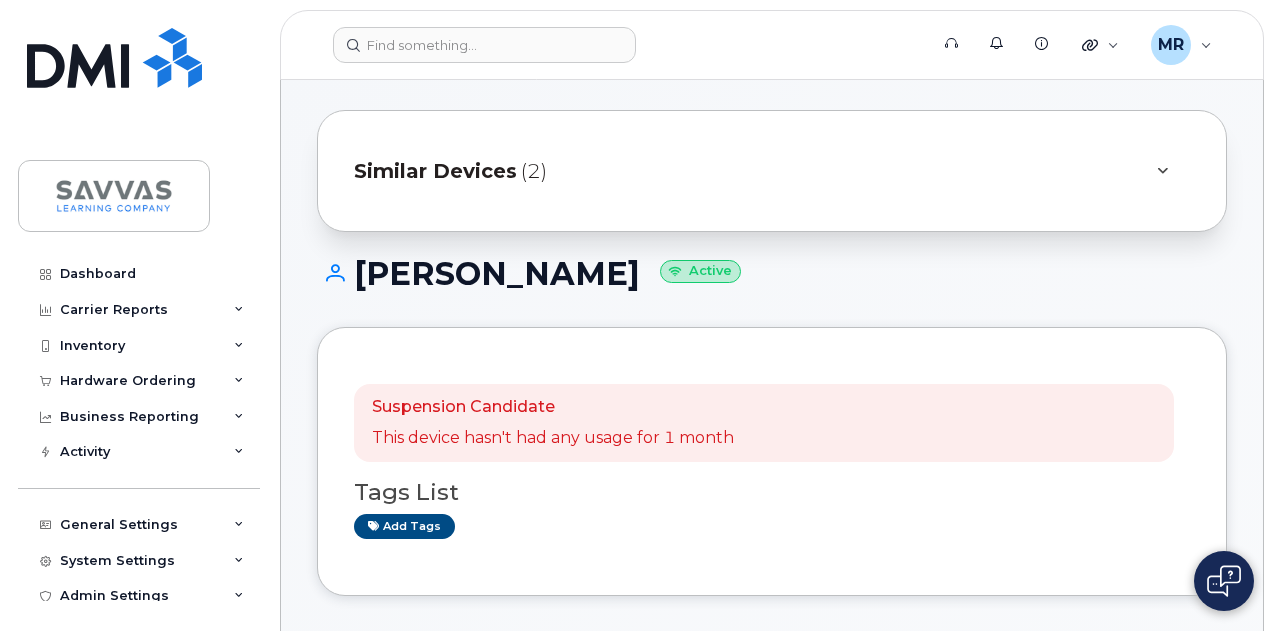 scroll, scrollTop: 0, scrollLeft: 0, axis: both 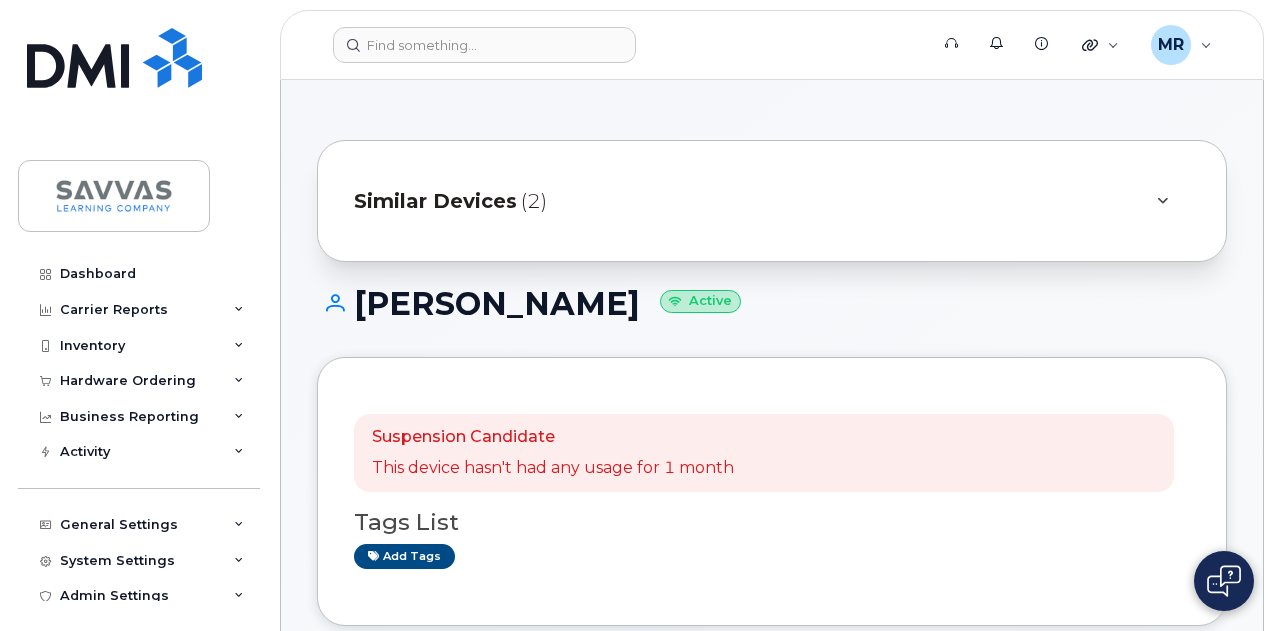 click on "Similar Devices (2)" at bounding box center (772, 201) 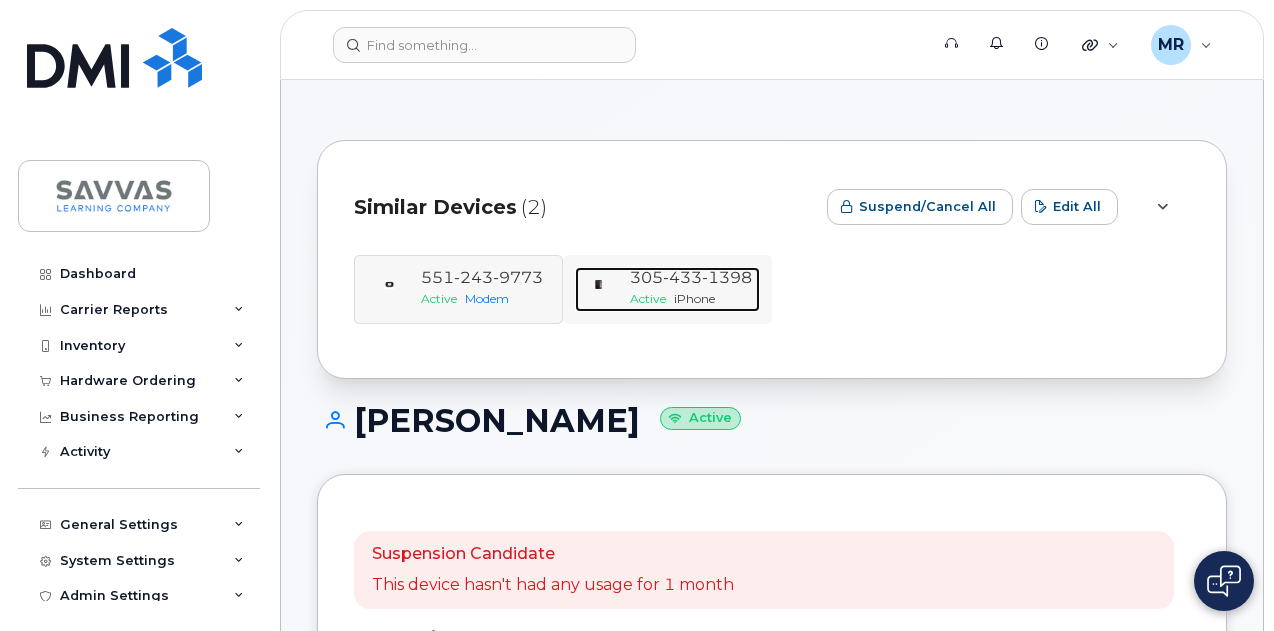 click on "305 433 1398" at bounding box center (691, 277) 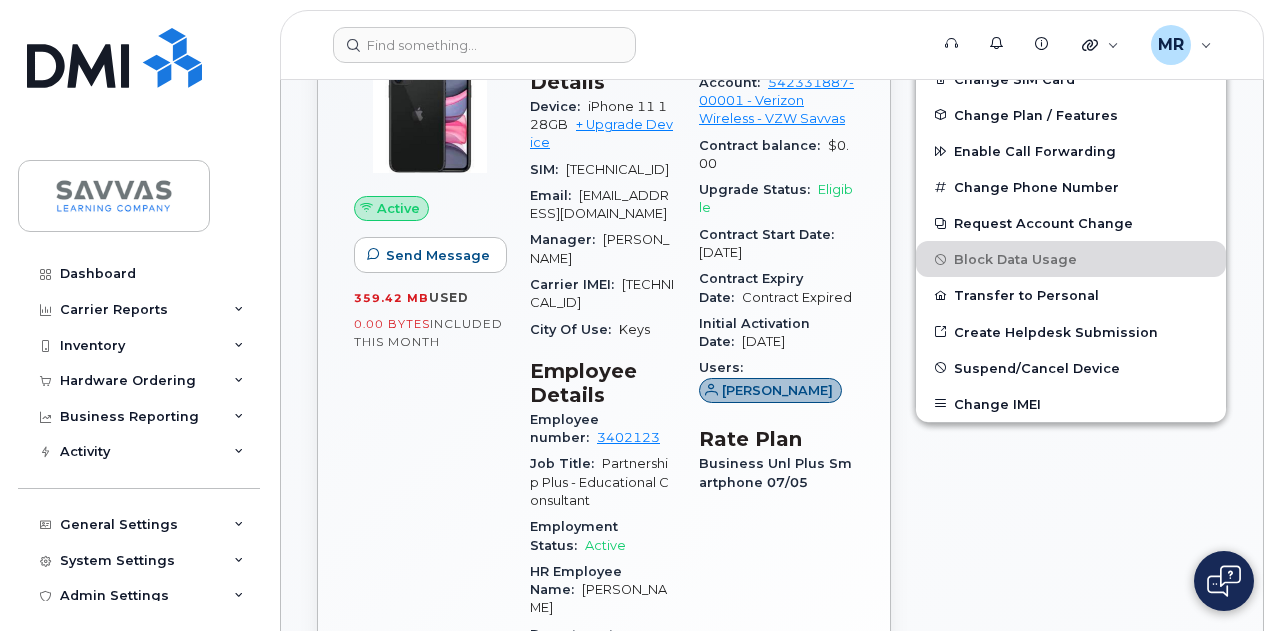 scroll, scrollTop: 700, scrollLeft: 0, axis: vertical 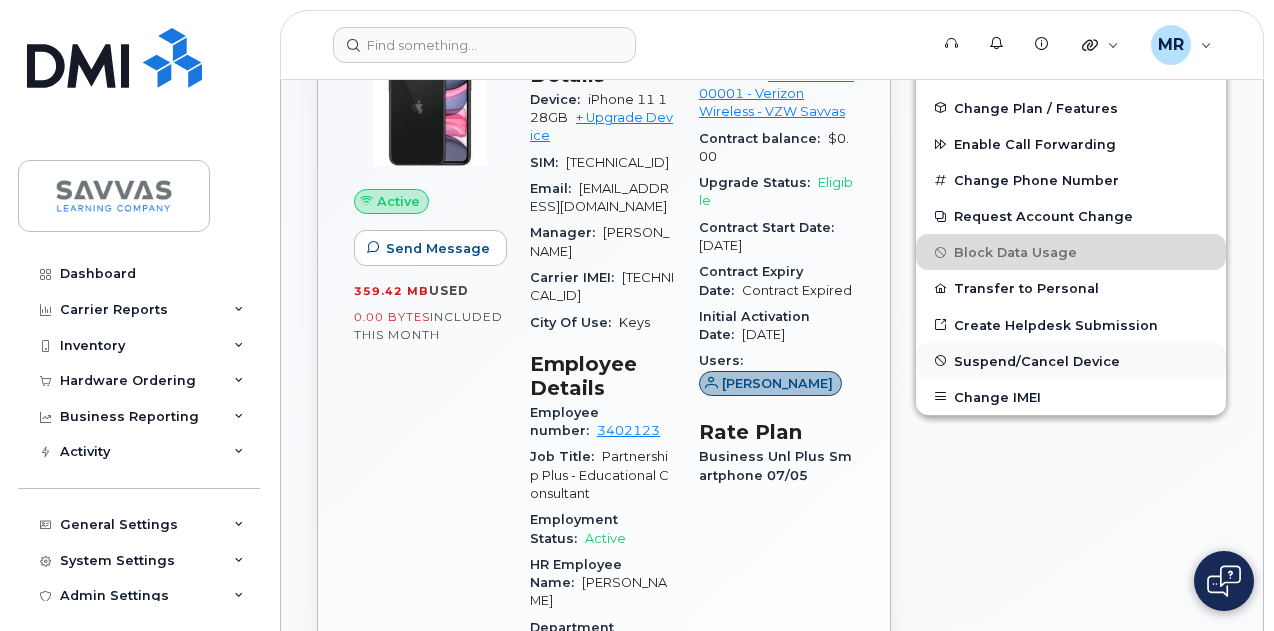 click on "Suspend/Cancel Device" at bounding box center [1071, 361] 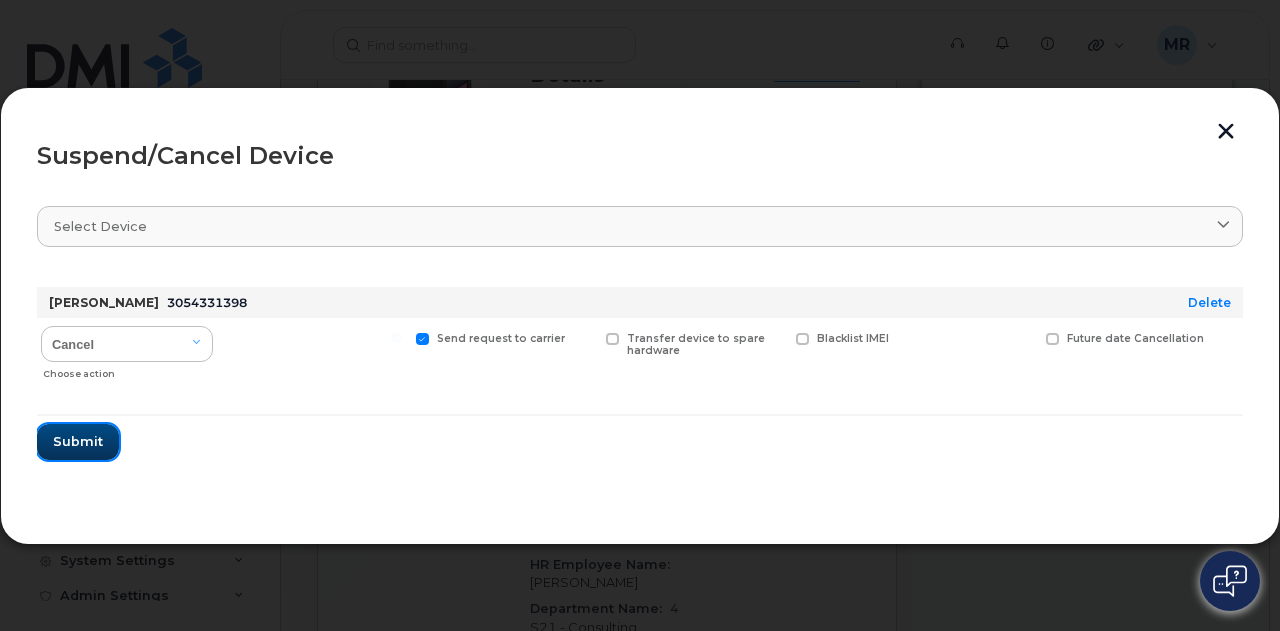 click on "Submit" at bounding box center [78, 441] 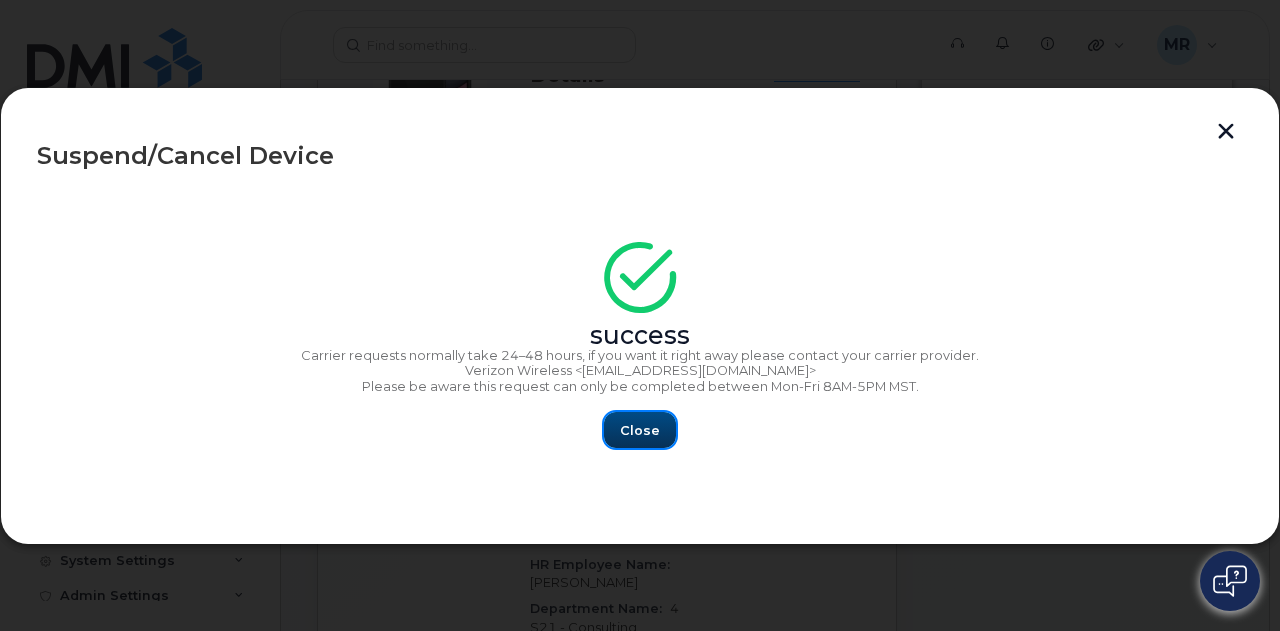 click on "Close" at bounding box center [640, 430] 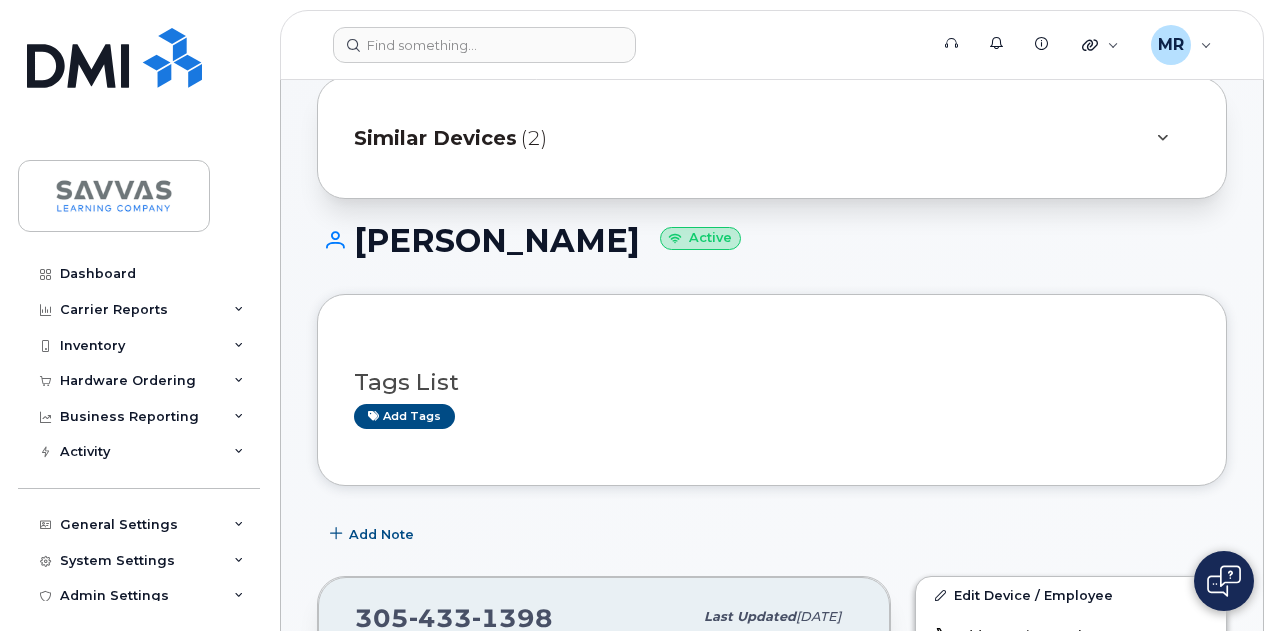 scroll, scrollTop: 0, scrollLeft: 0, axis: both 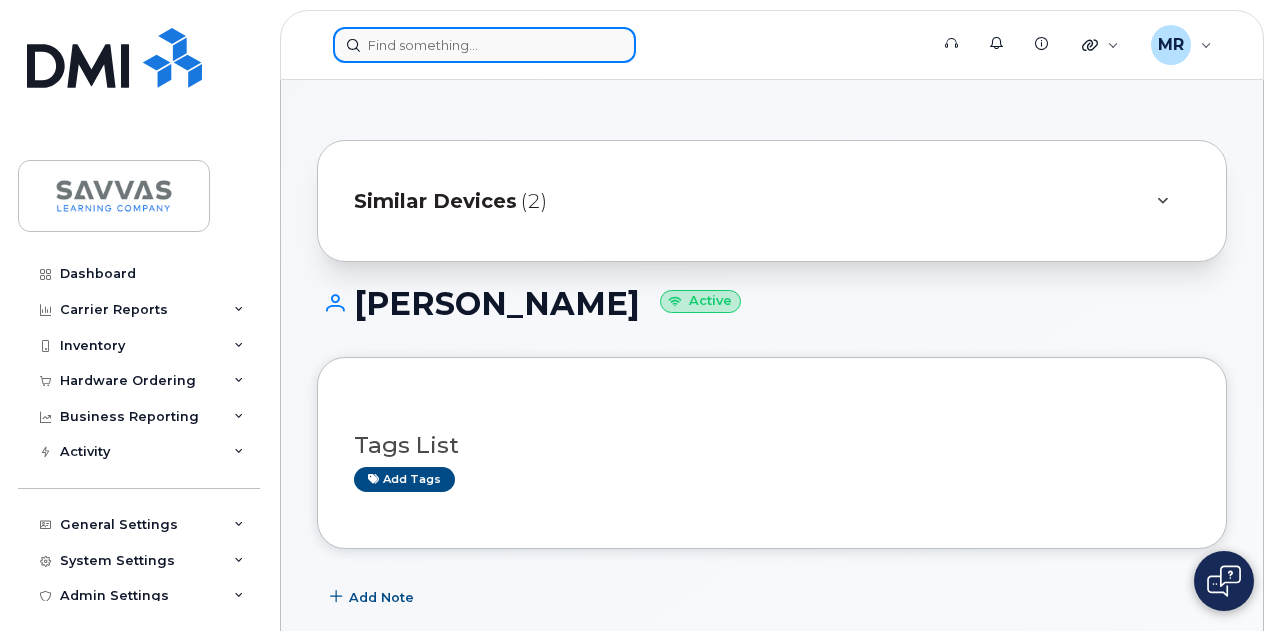 click at bounding box center (484, 45) 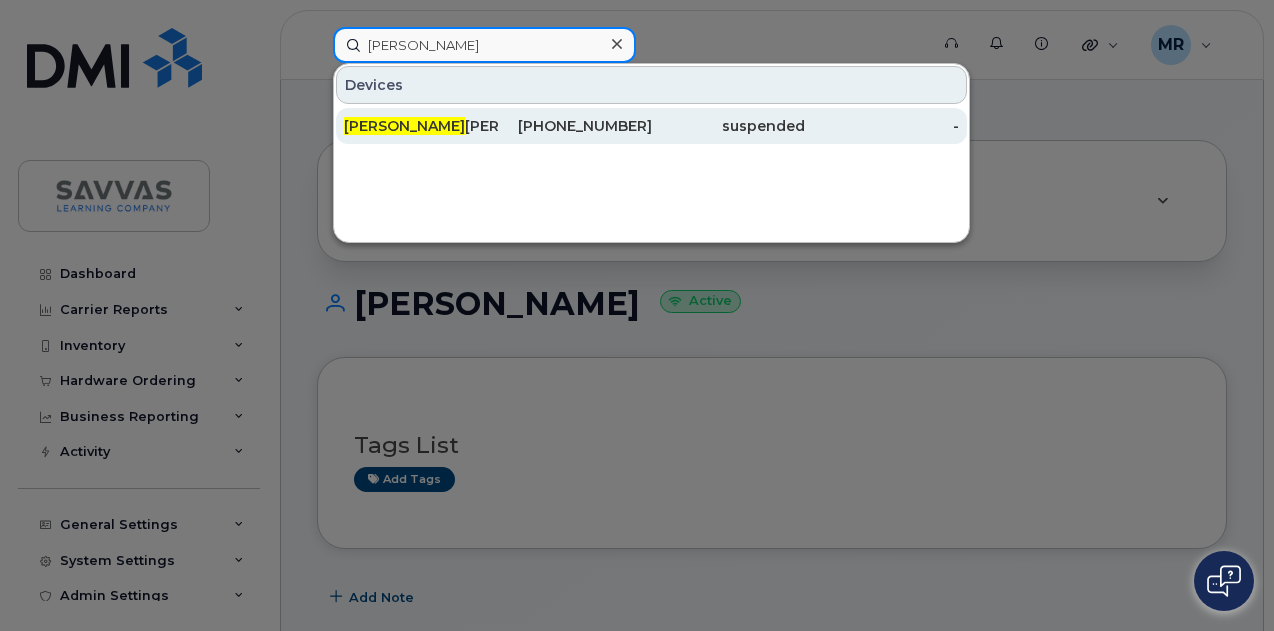 type on "luz" 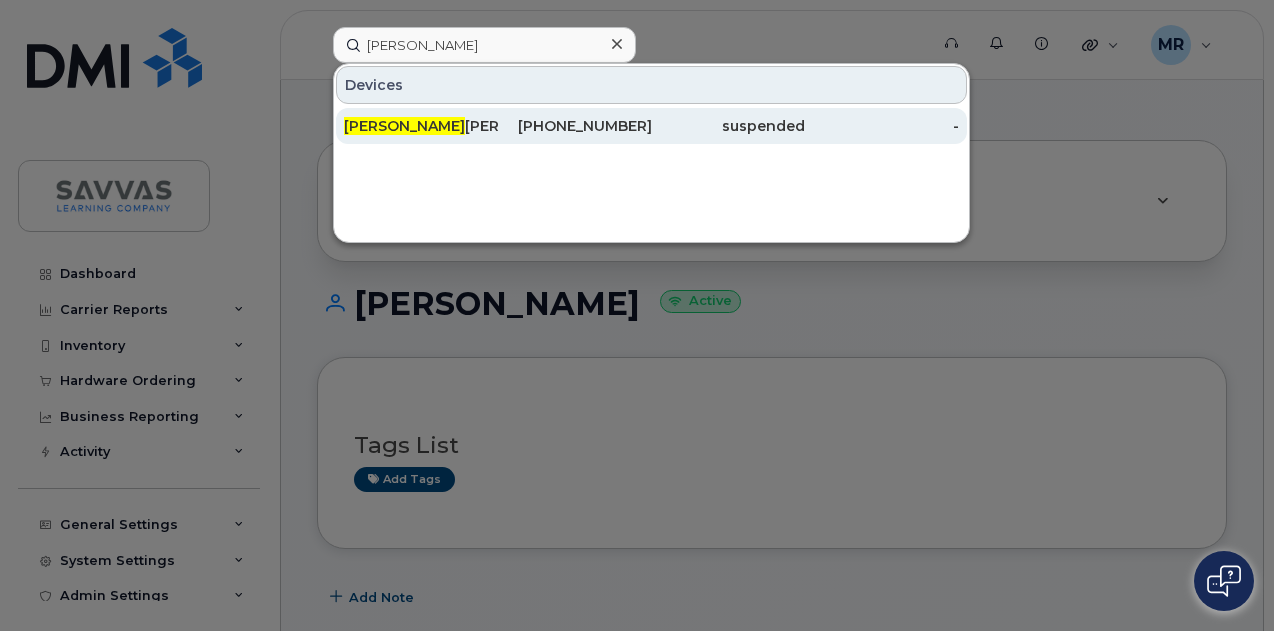 click on "480-228-8374" 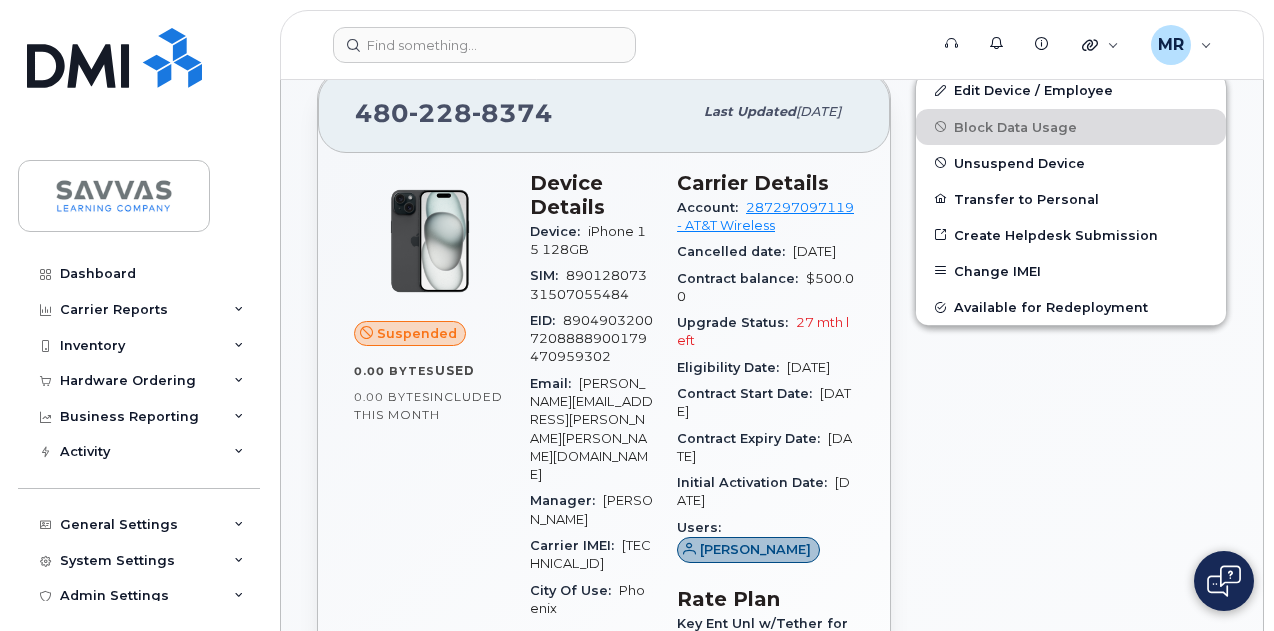 scroll, scrollTop: 400, scrollLeft: 0, axis: vertical 